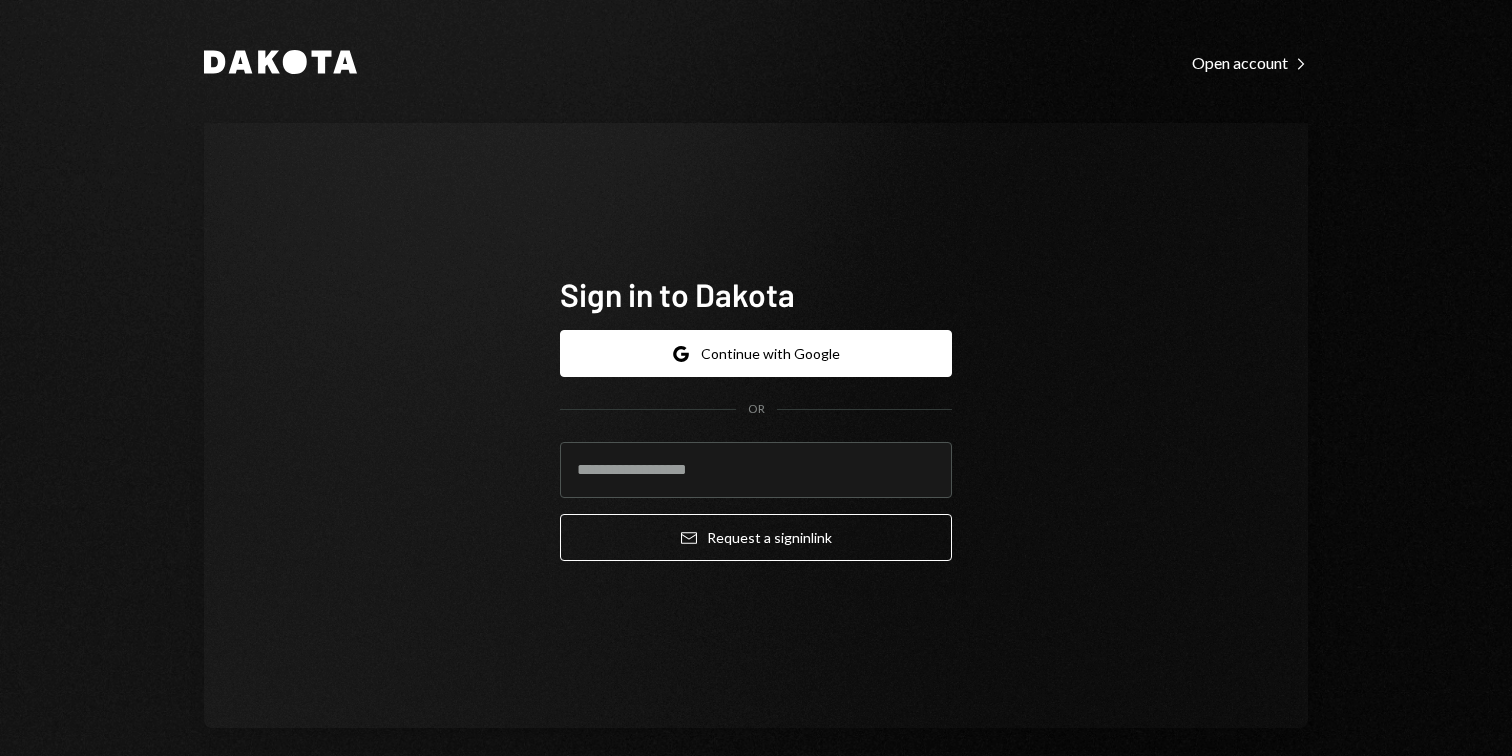 scroll, scrollTop: 0, scrollLeft: 0, axis: both 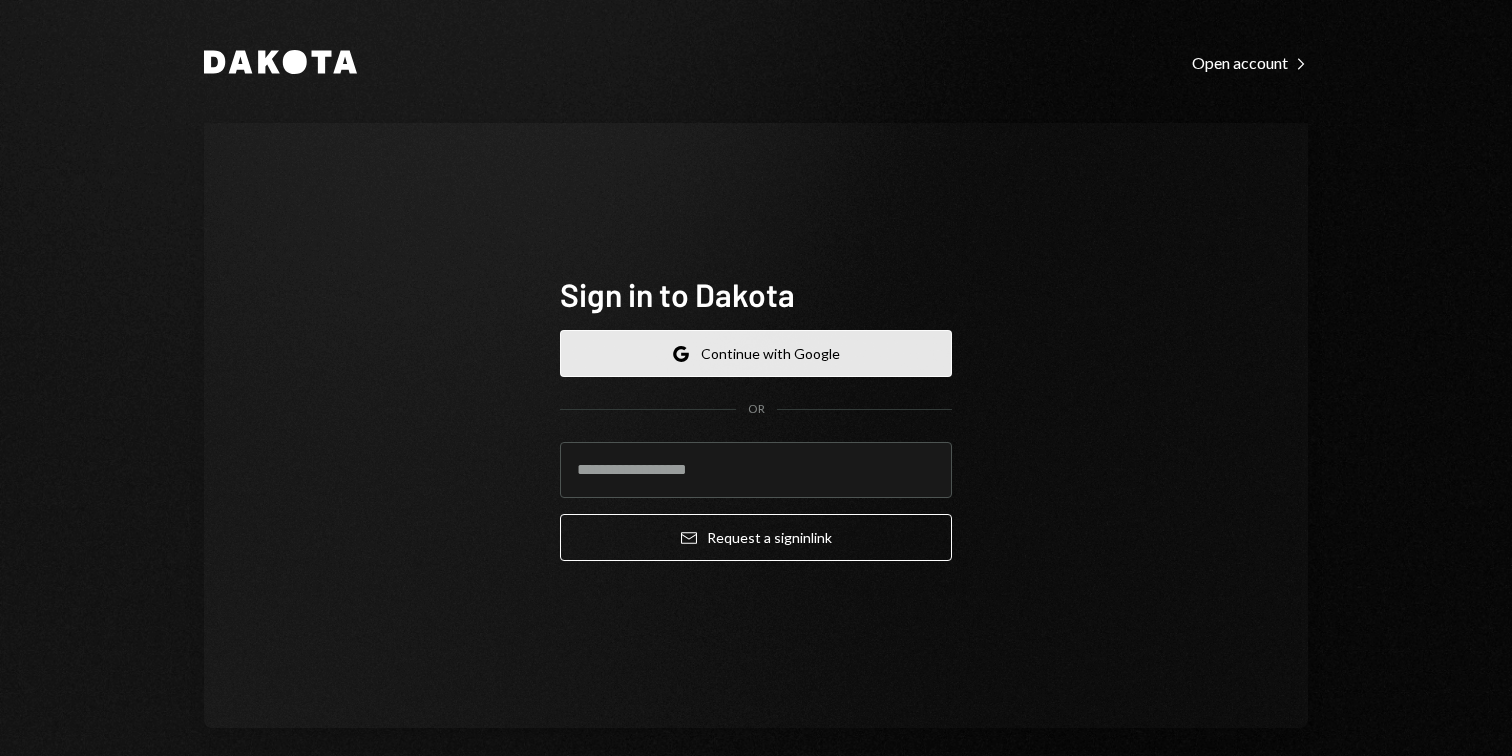 click on "Google  Continue with Google" at bounding box center [756, 353] 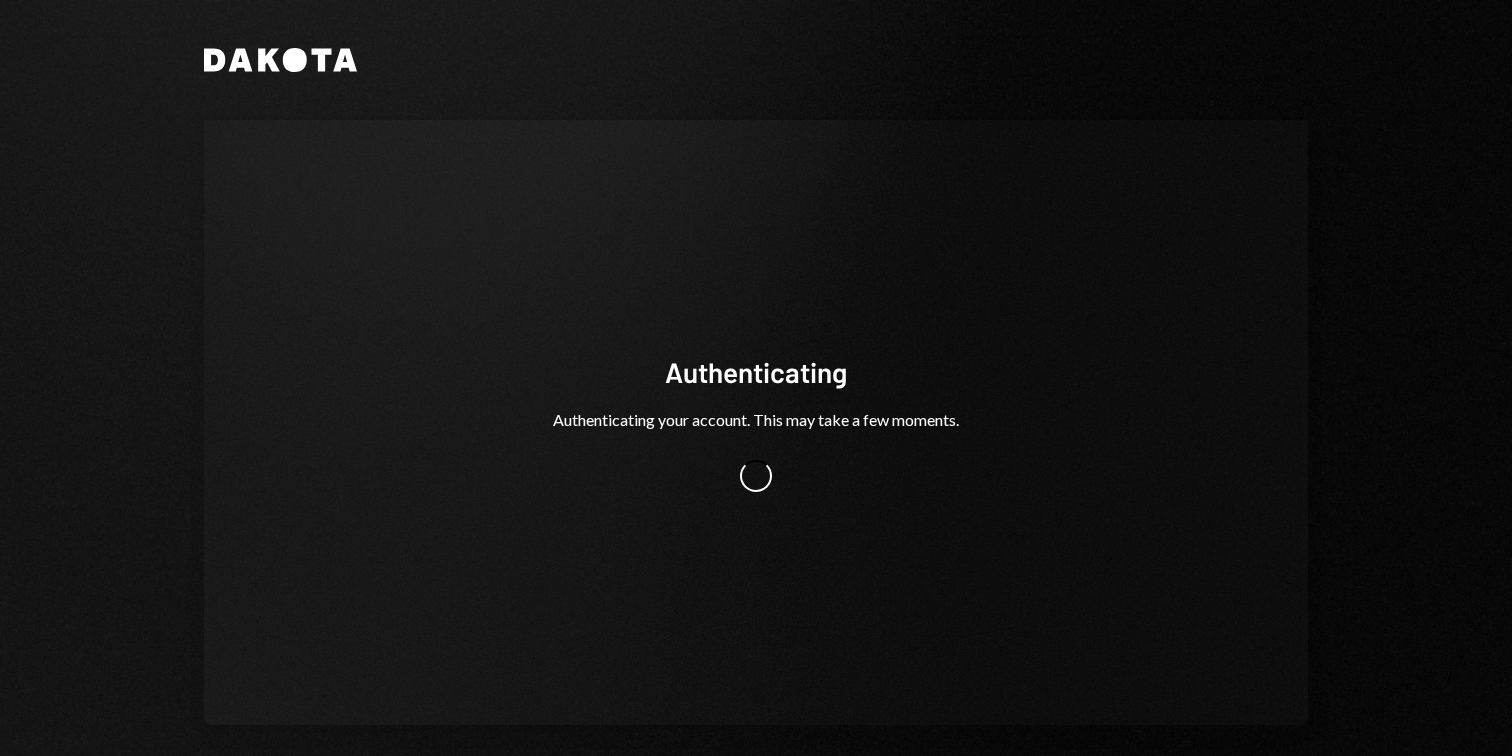 scroll, scrollTop: 0, scrollLeft: 0, axis: both 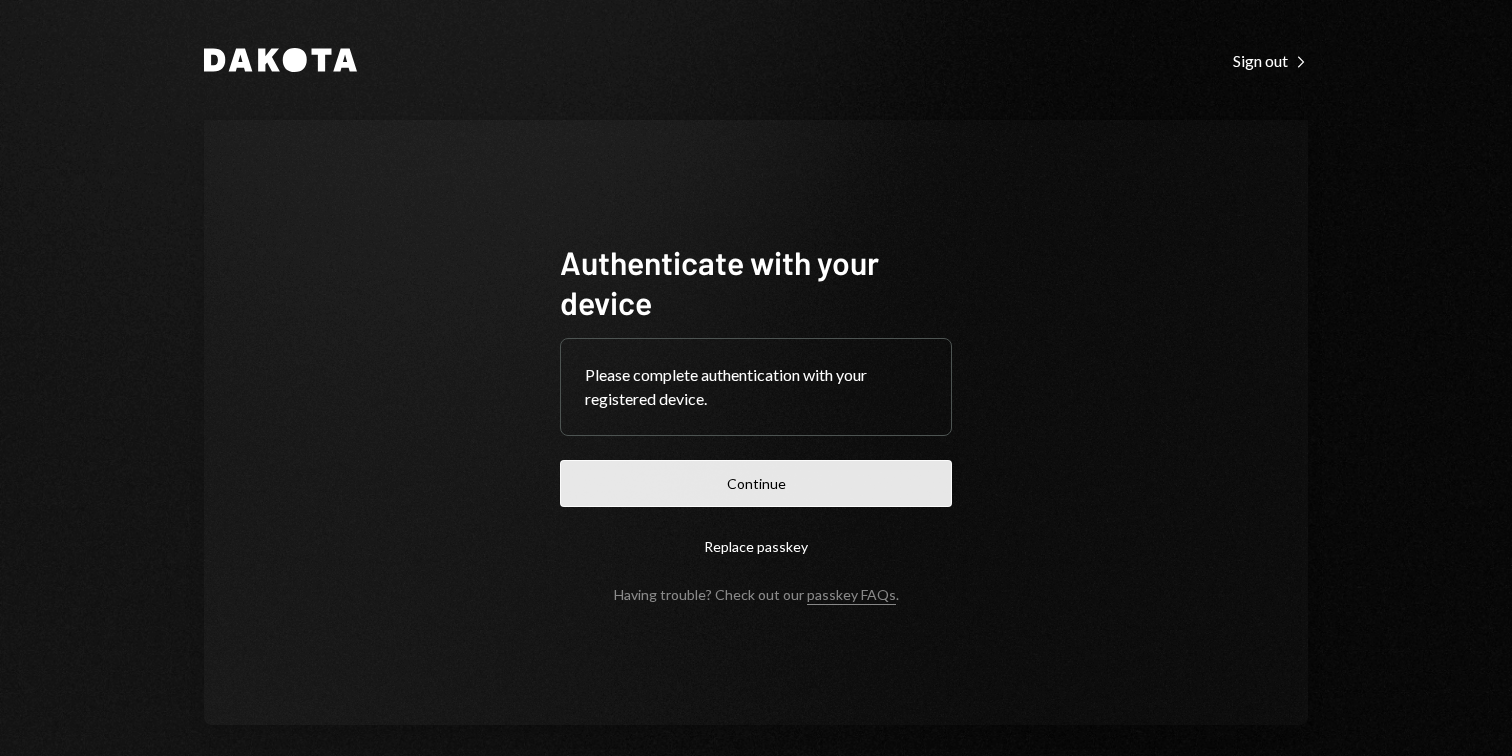 click on "Continue" at bounding box center [756, 483] 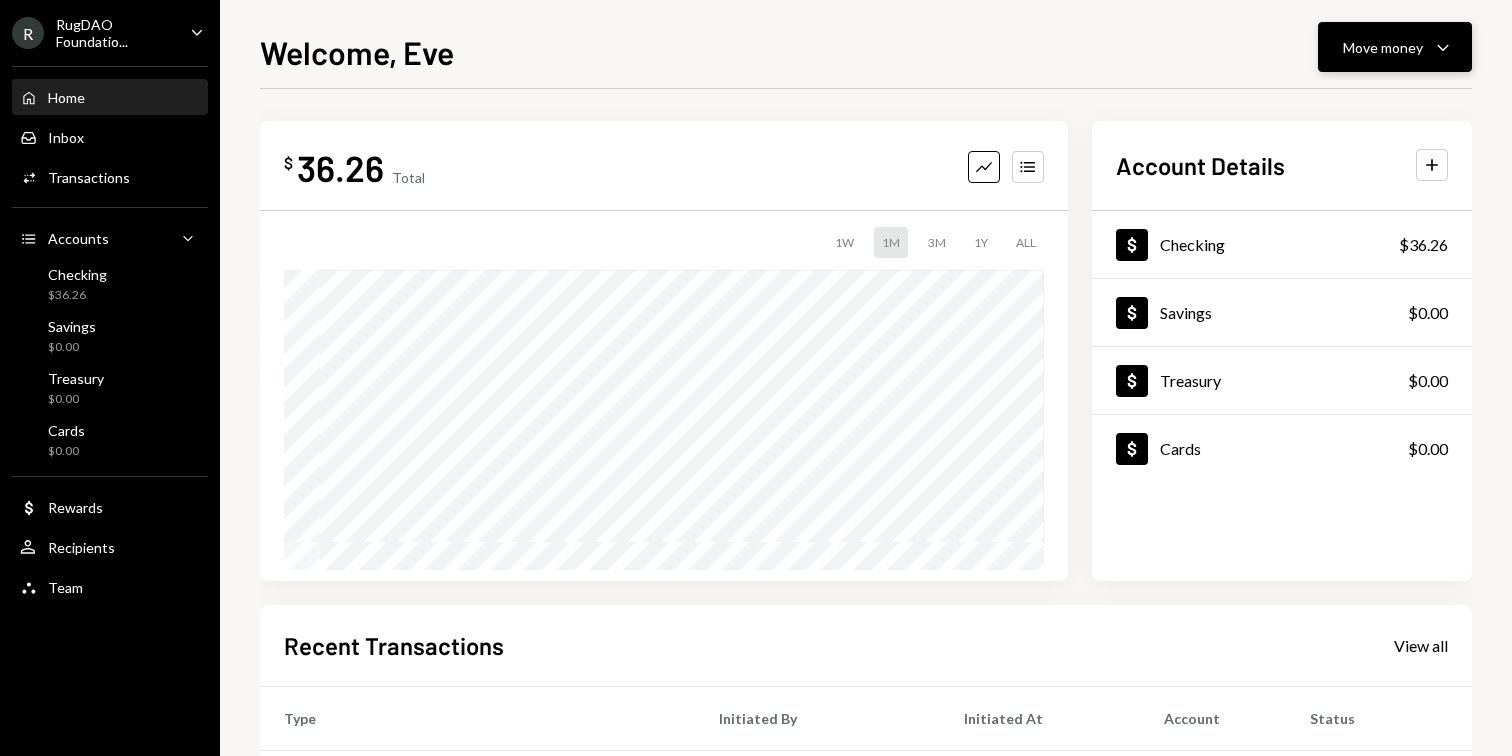 click on "Move money Caret Down" at bounding box center [1395, 47] 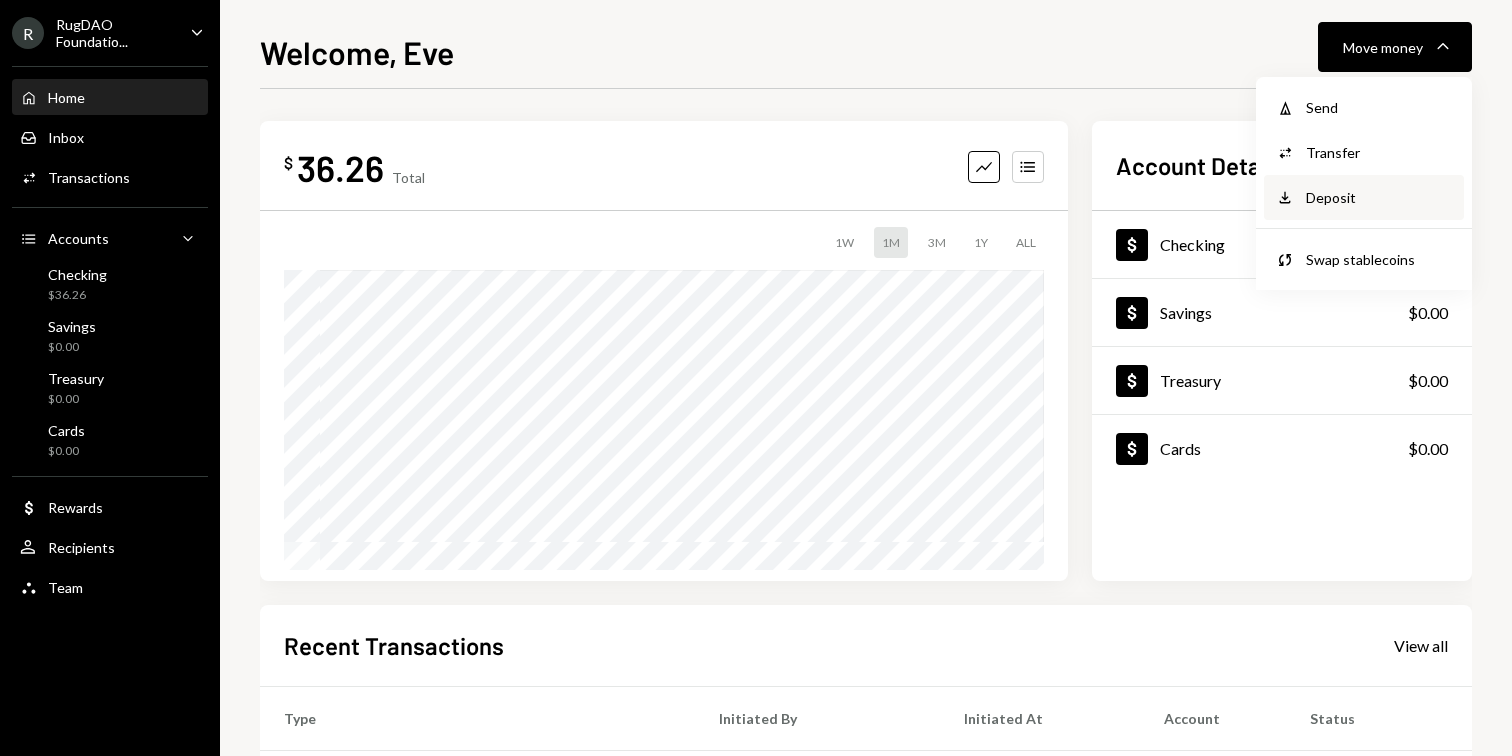click on "Deposit" at bounding box center [1379, 197] 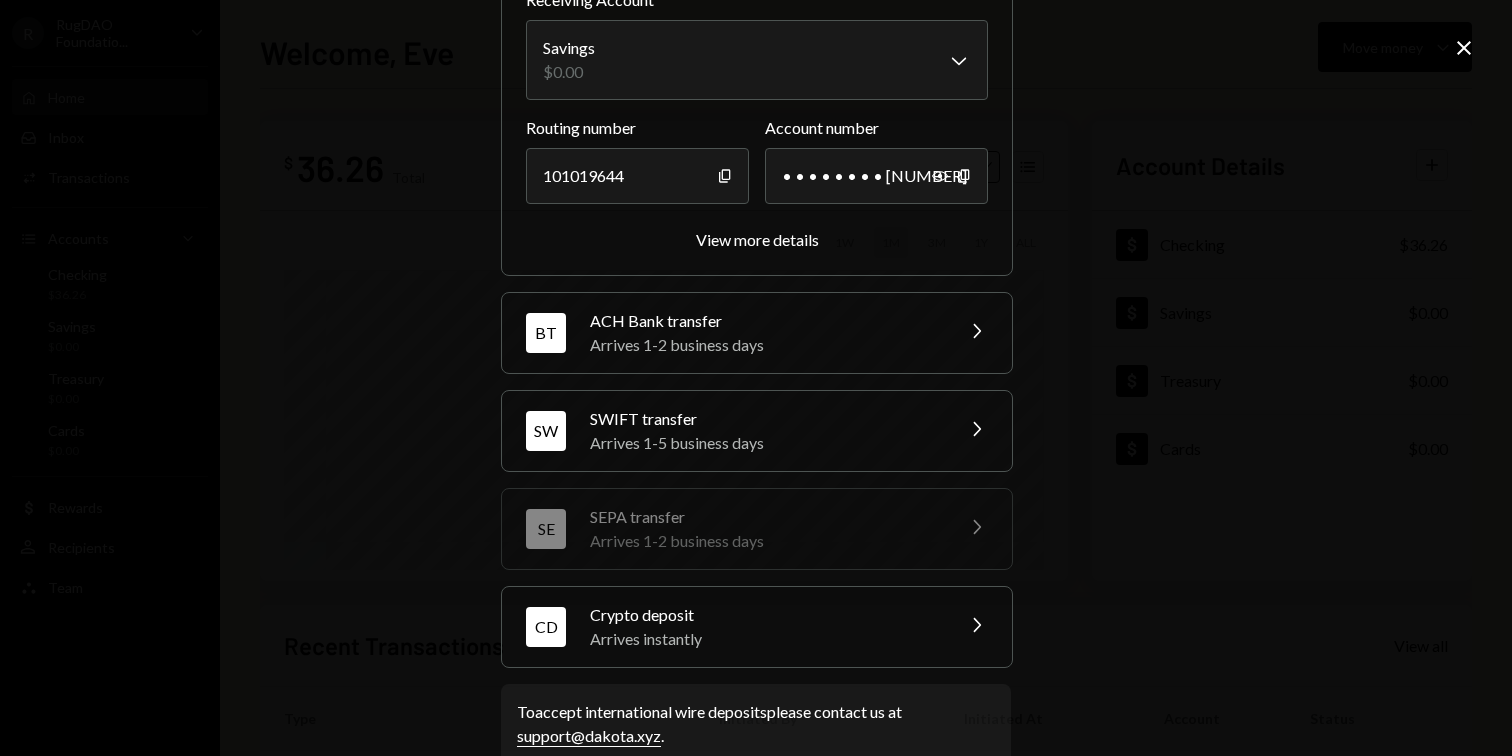 scroll, scrollTop: 218, scrollLeft: 0, axis: vertical 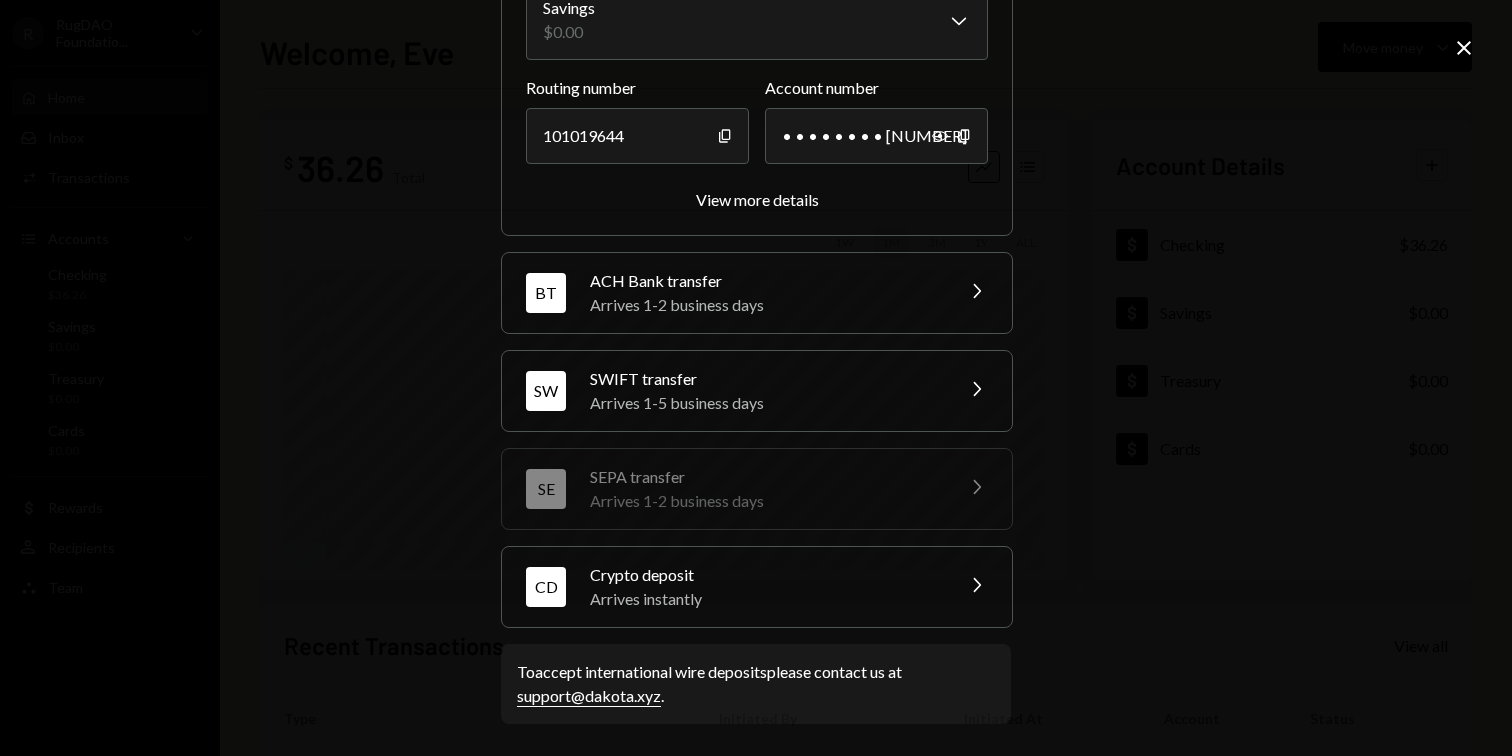 click on "Arrives instantly" at bounding box center (765, 599) 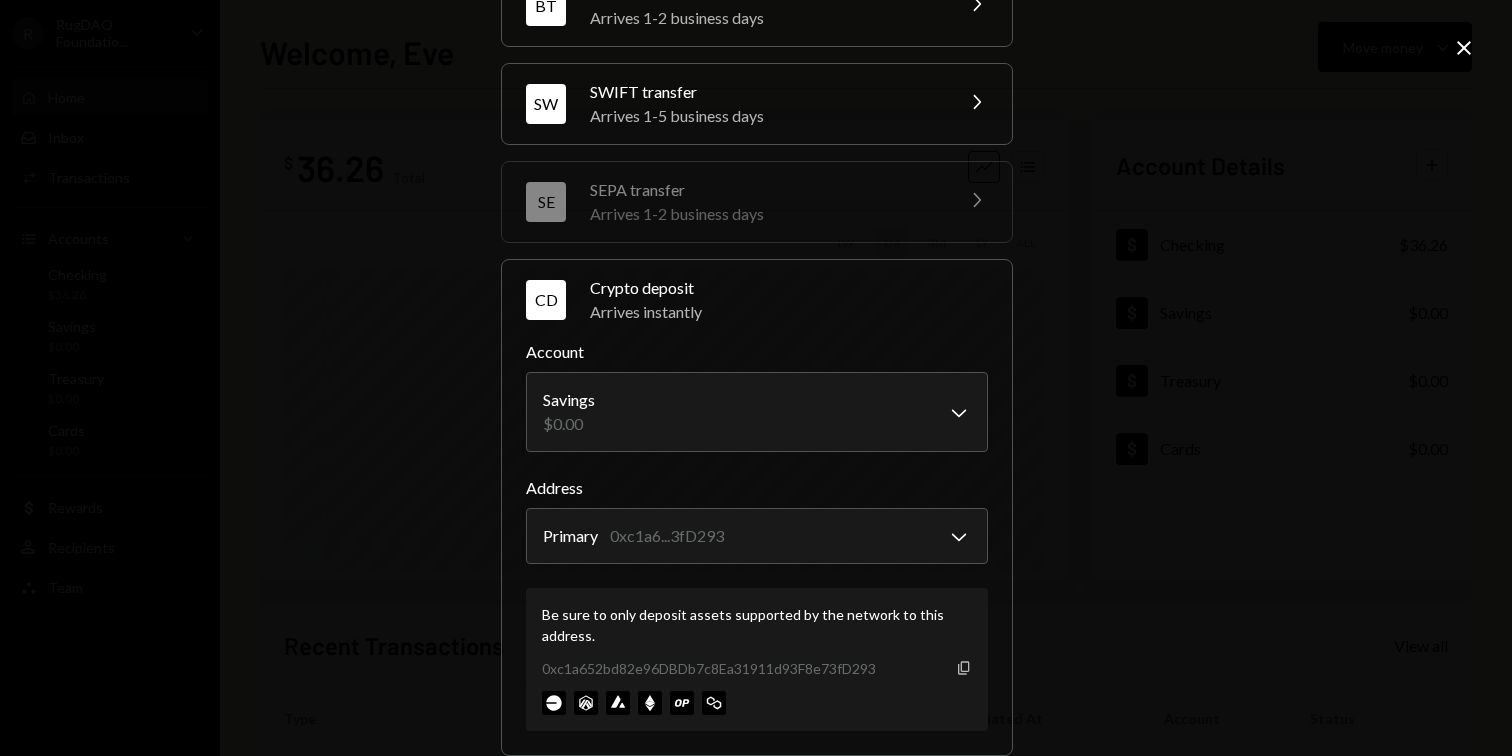 click on "Copy" 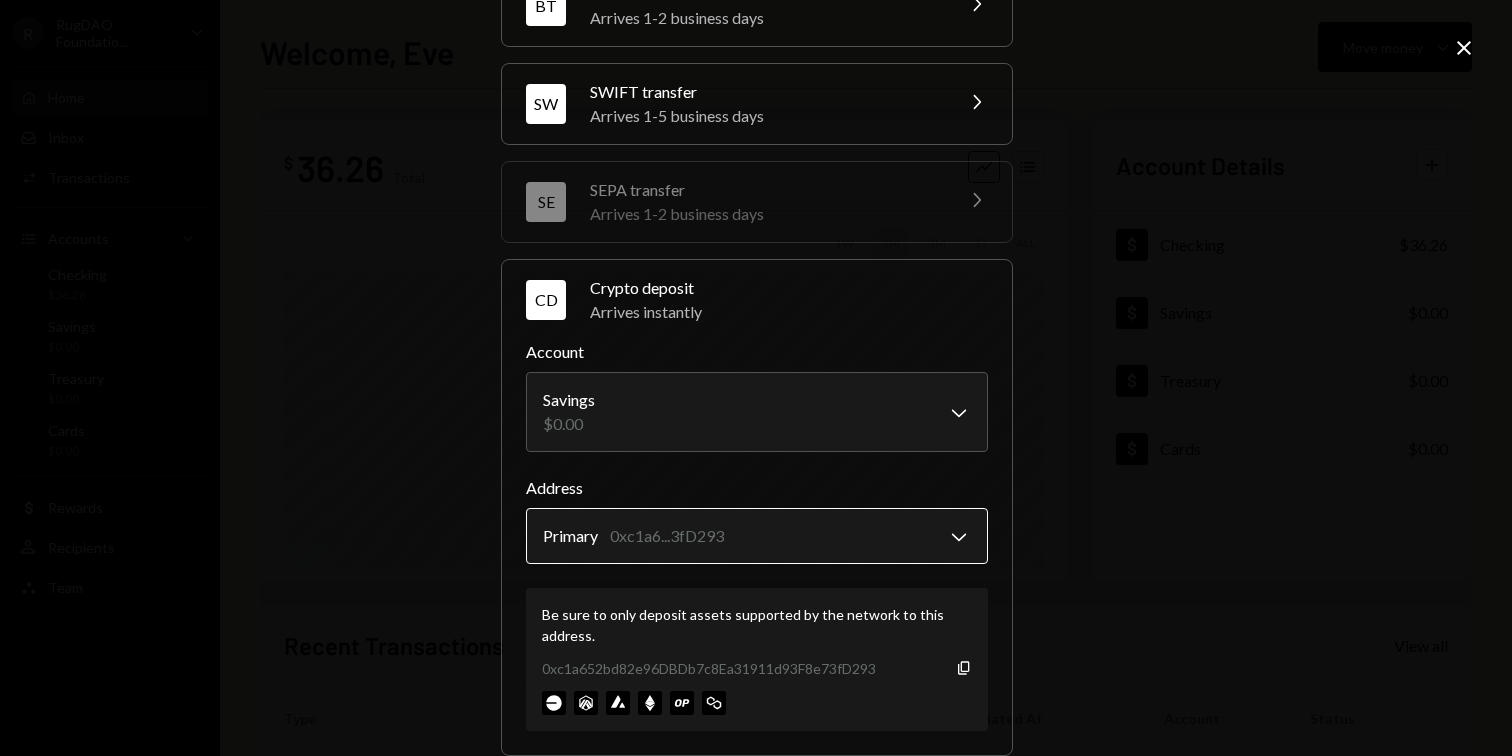 click on "R RugDAO Foundatio... Caret Down Home Home Inbox Inbox Activities Transactions Accounts Accounts Caret Down Checking $36.26 Savings $0.00 Treasury $0.00 Cards $0.00 Dollar Rewards User Recipients Team Team Welcome, Eve Move money Caret Down $ 36.26 Total Graph Accounts 1W 1M 3M 1Y ALL Account Details Plus Dollar Checking $36.26 Dollar Savings $0.00 Dollar Treasury $0.00 Dollar Cards $0.00 Recent Transactions View all Type Initiated By Initiated At Account Status Bank Payment $119,939.60 Eve Ziliani 07/29/25 3:52 PM Checking Completed Billing Drawdown Withdrawal 45  USDC Dakota System 07/29/25 3:49 PM Checking Completed Deposit 119,900  USDC 0xdF86...aB2383 Copy 07/29/25 3:45 PM Checking Completed Deposit 100  USDC 0xdF86...aB2383 Copy 07/29/25 3:40 PM Checking Completed Bank Payment $65,129.75 Eve Ziliani 07/15/25 3:17 PM Checking Completed /dashboard Deposit funds to your account WT Wire transfer Arrives 1-2 business days Chevron Right BT ACH Bank transfer Arrives 1-2 business days Chevron Right SW SE CD To" at bounding box center (756, 378) 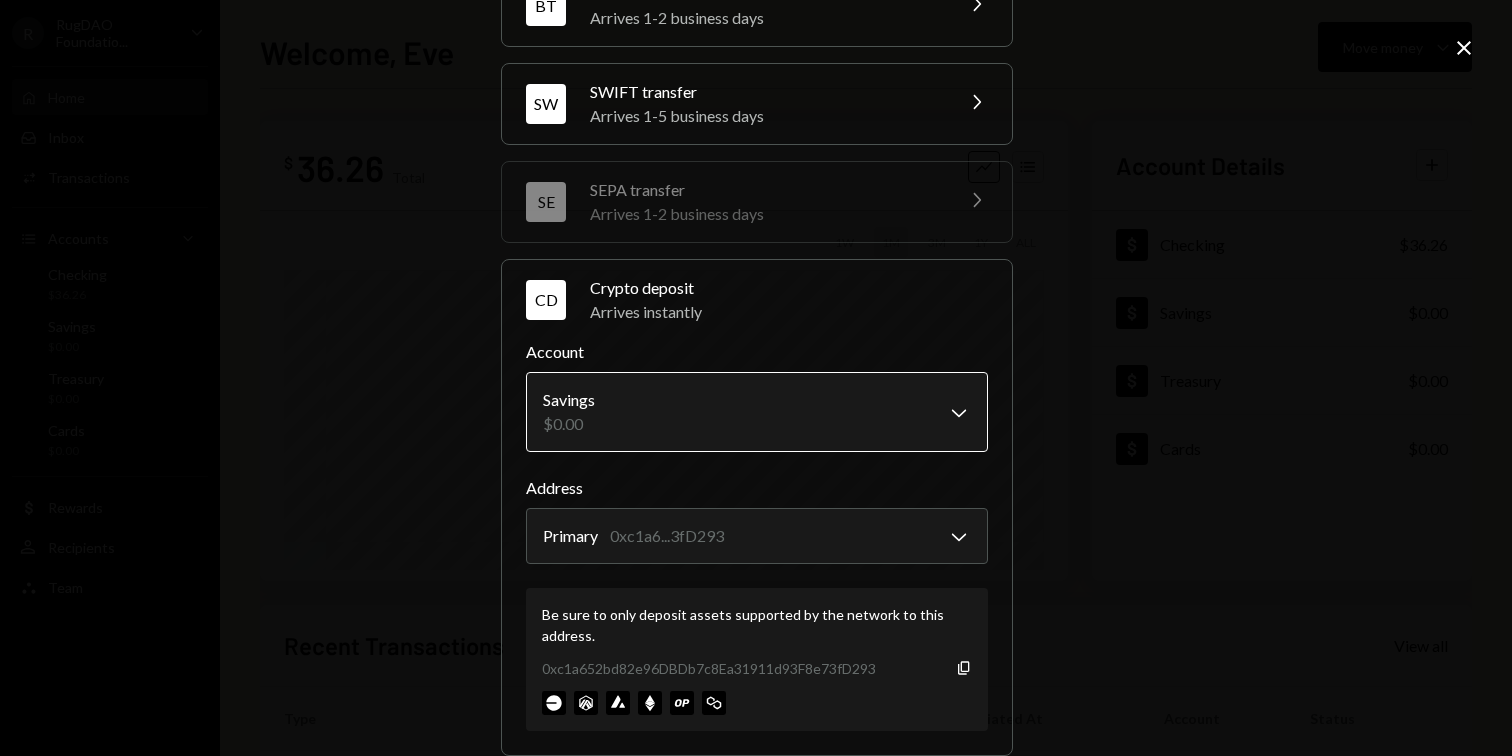 click on "R RugDAO Foundatio... Caret Down Home Home Inbox Inbox Activities Transactions Accounts Accounts Caret Down Checking $36.26 Savings $0.00 Treasury $0.00 Cards $0.00 Dollar Rewards User Recipients Team Team Welcome, Eve Move money Caret Down $ 36.26 Total Graph Accounts 1W 1M 3M 1Y ALL Account Details Plus Dollar Checking $36.26 Dollar Savings $0.00 Dollar Treasury $0.00 Dollar Cards $0.00 Recent Transactions View all Type Initiated By Initiated At Account Status Bank Payment $119,939.60 Eve Ziliani 07/29/25 3:52 PM Checking Completed Billing Drawdown Withdrawal 45  USDC Dakota System 07/29/25 3:49 PM Checking Completed Deposit 119,900  USDC 0xdF86...aB2383 Copy 07/29/25 3:45 PM Checking Completed Deposit 100  USDC 0xdF86...aB2383 Copy 07/29/25 3:40 PM Checking Completed Bank Payment $65,129.75 Eve Ziliani 07/15/25 3:17 PM Checking Completed /dashboard Deposit funds to your account WT Wire transfer Arrives 1-2 business days Chevron Right BT ACH Bank transfer Arrives 1-2 business days Chevron Right SW SE CD To" at bounding box center (756, 378) 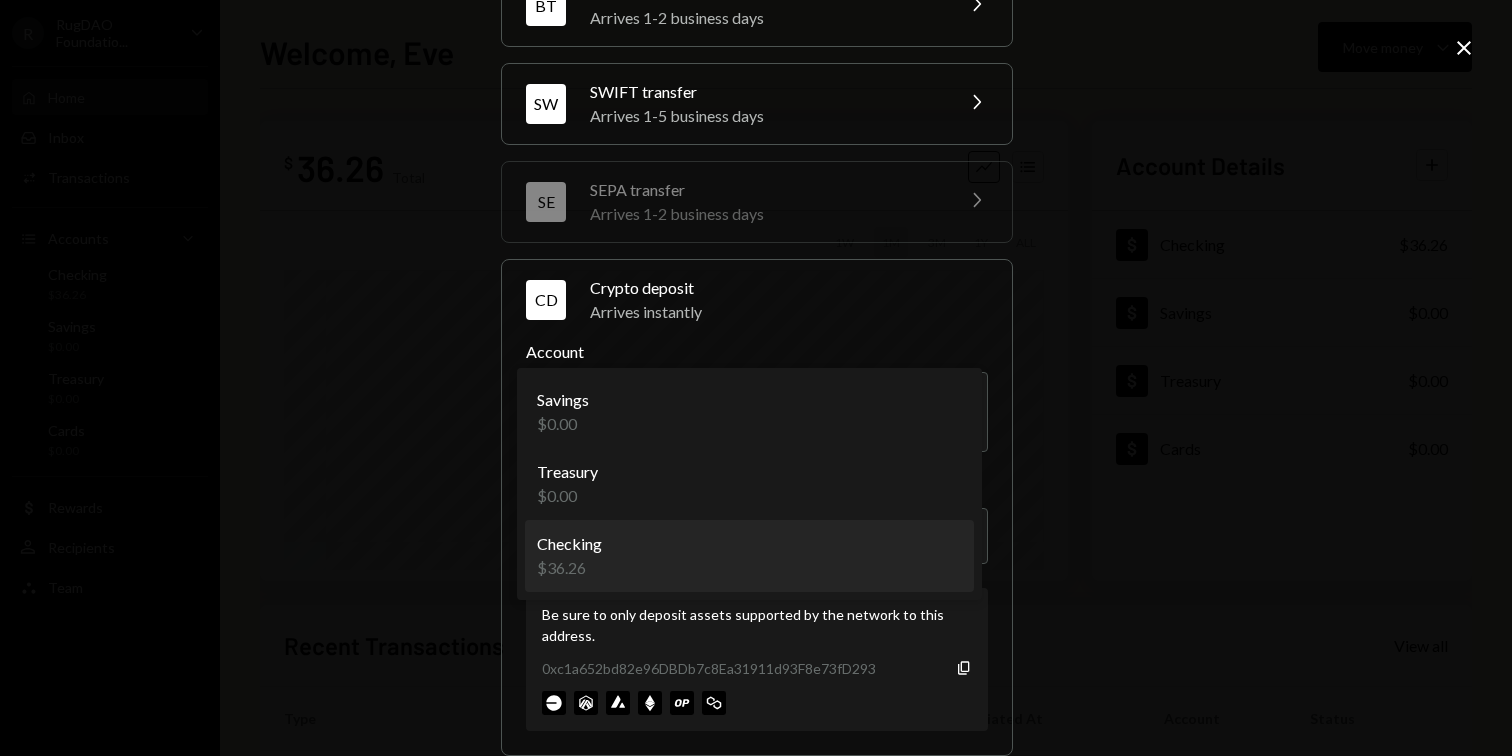 select on "**********" 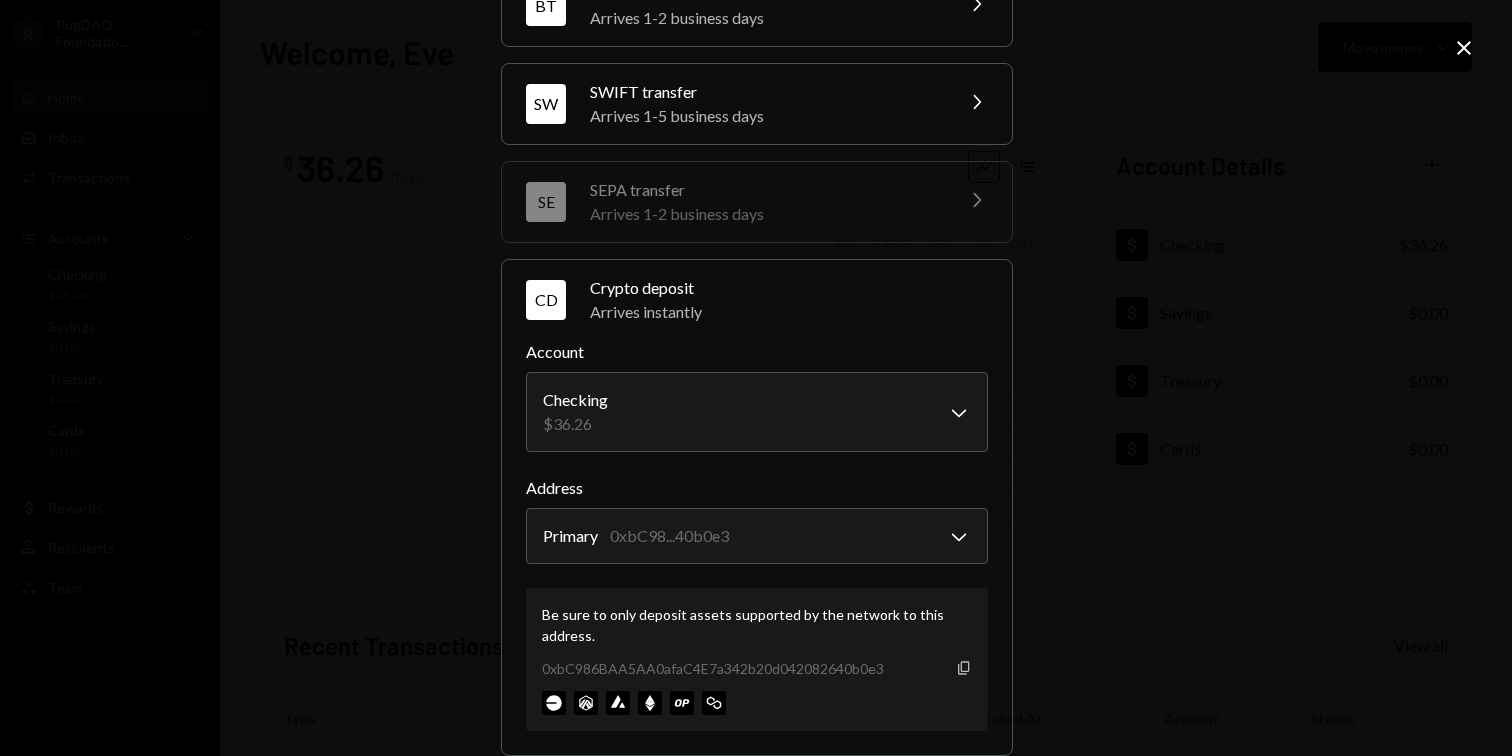 click on "Copy" 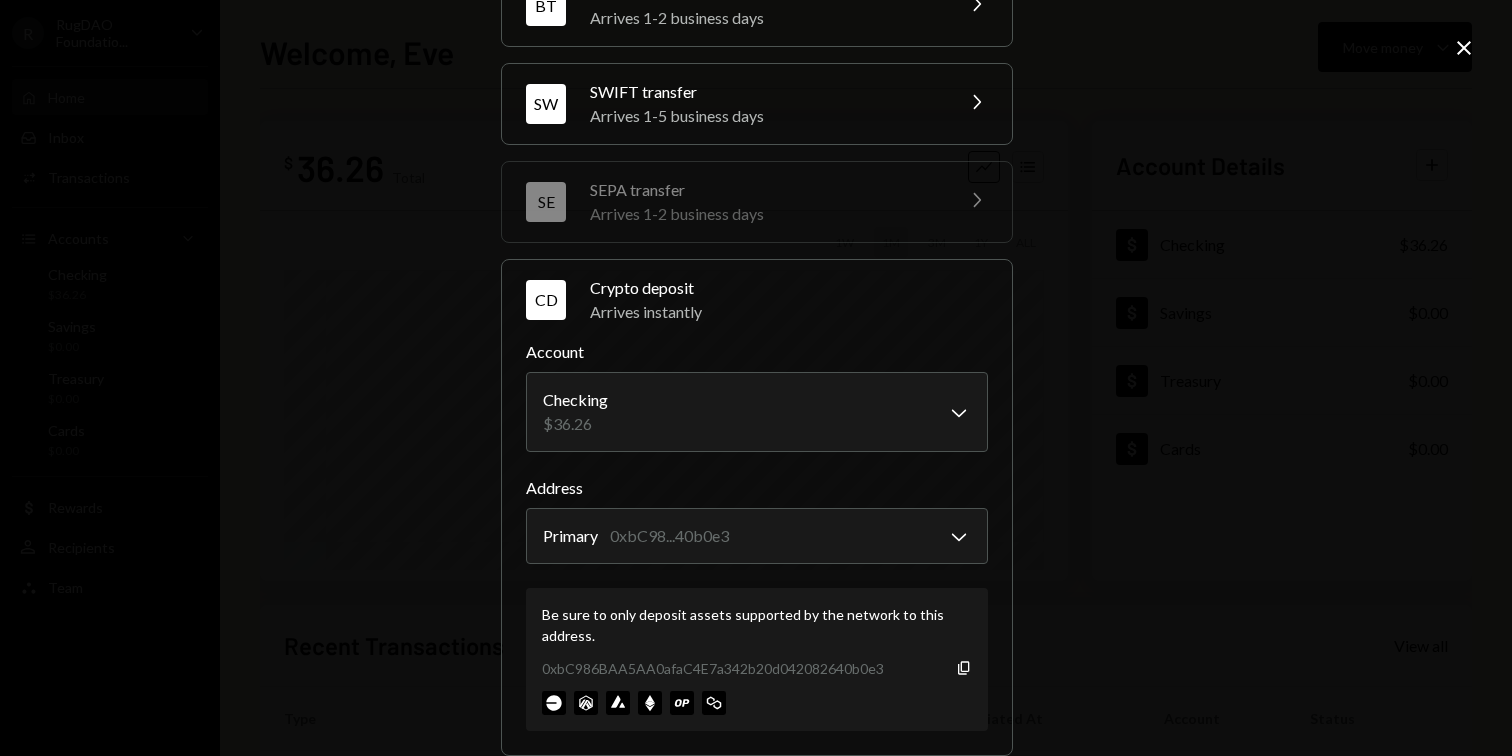 click on "Close" 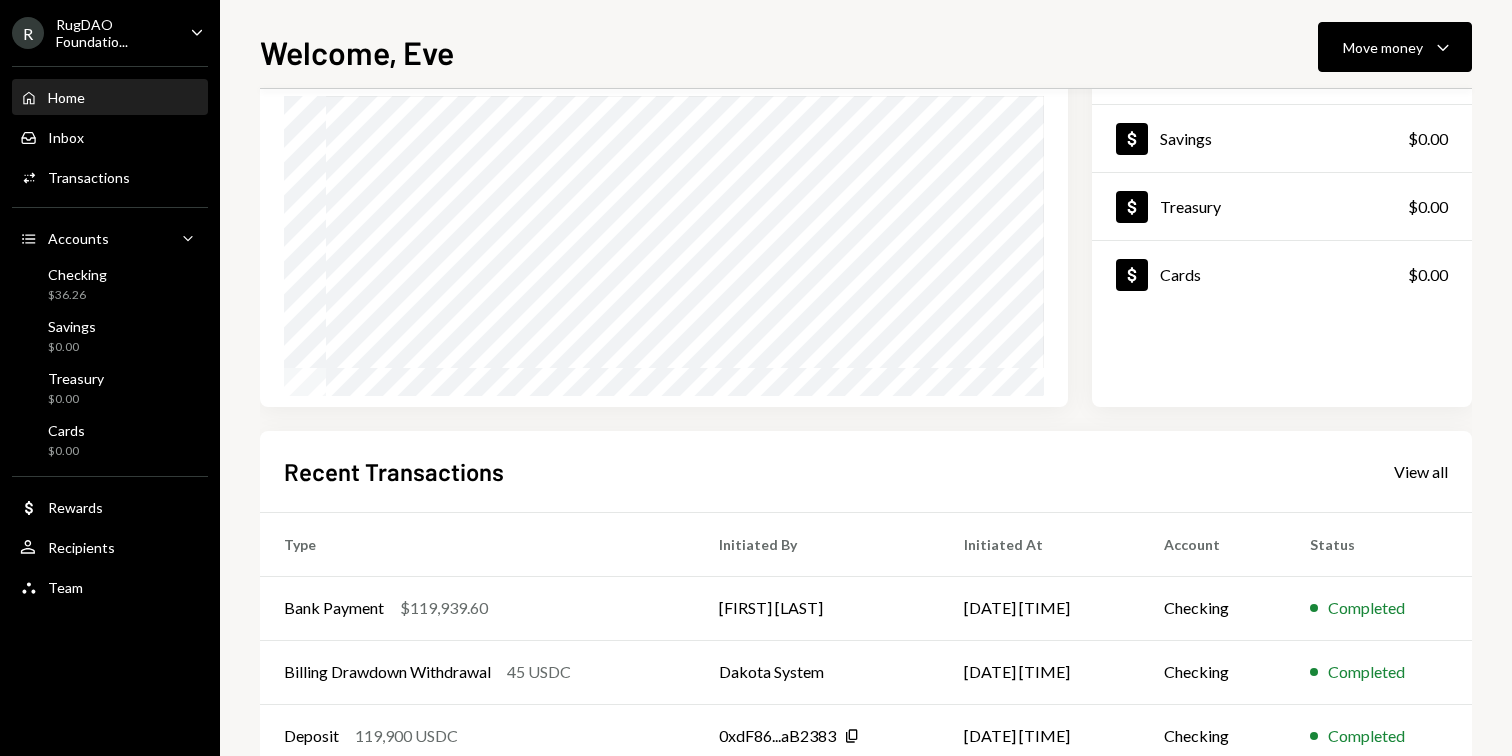 scroll, scrollTop: 181, scrollLeft: 0, axis: vertical 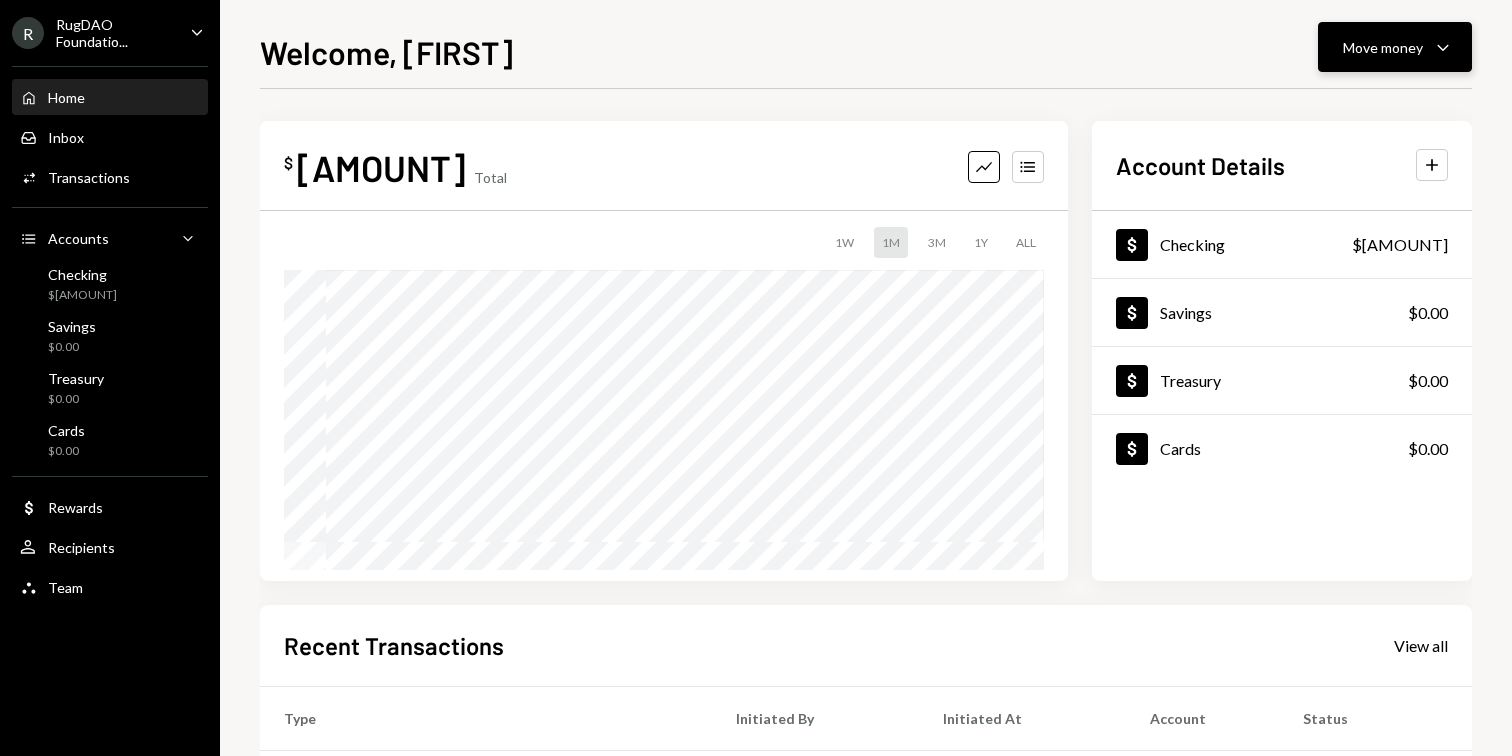 click on "Move money" at bounding box center [1383, 47] 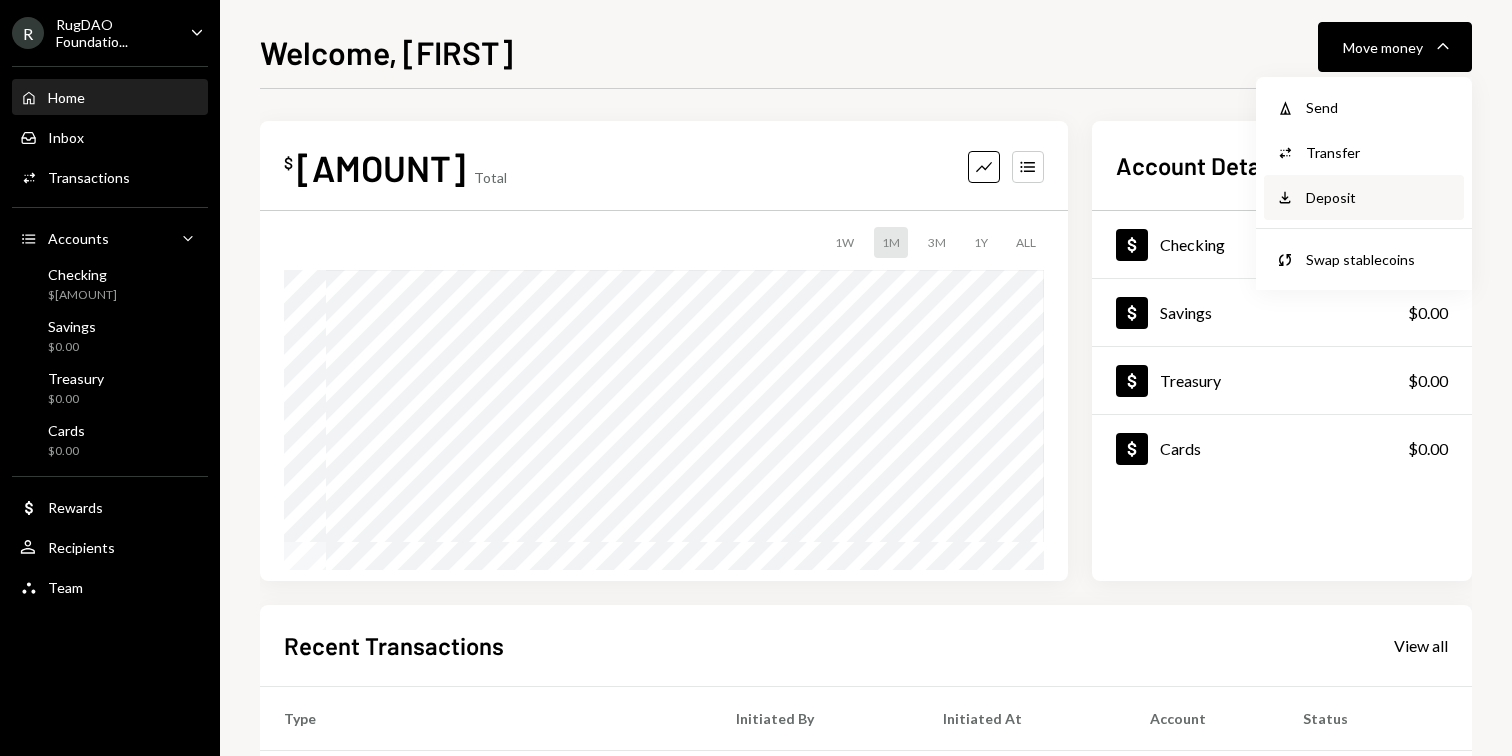 click on "Deposit" at bounding box center (1379, 197) 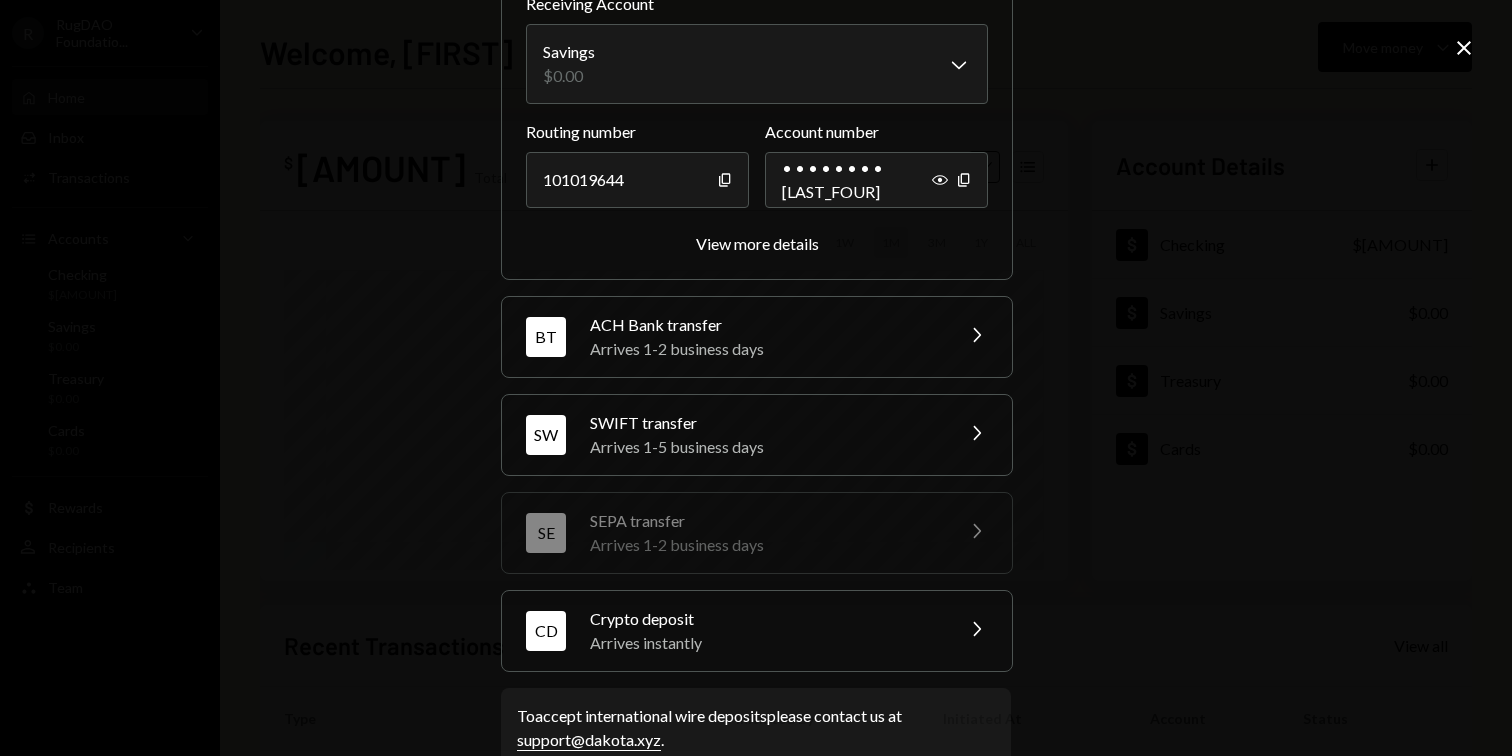 scroll, scrollTop: 218, scrollLeft: 0, axis: vertical 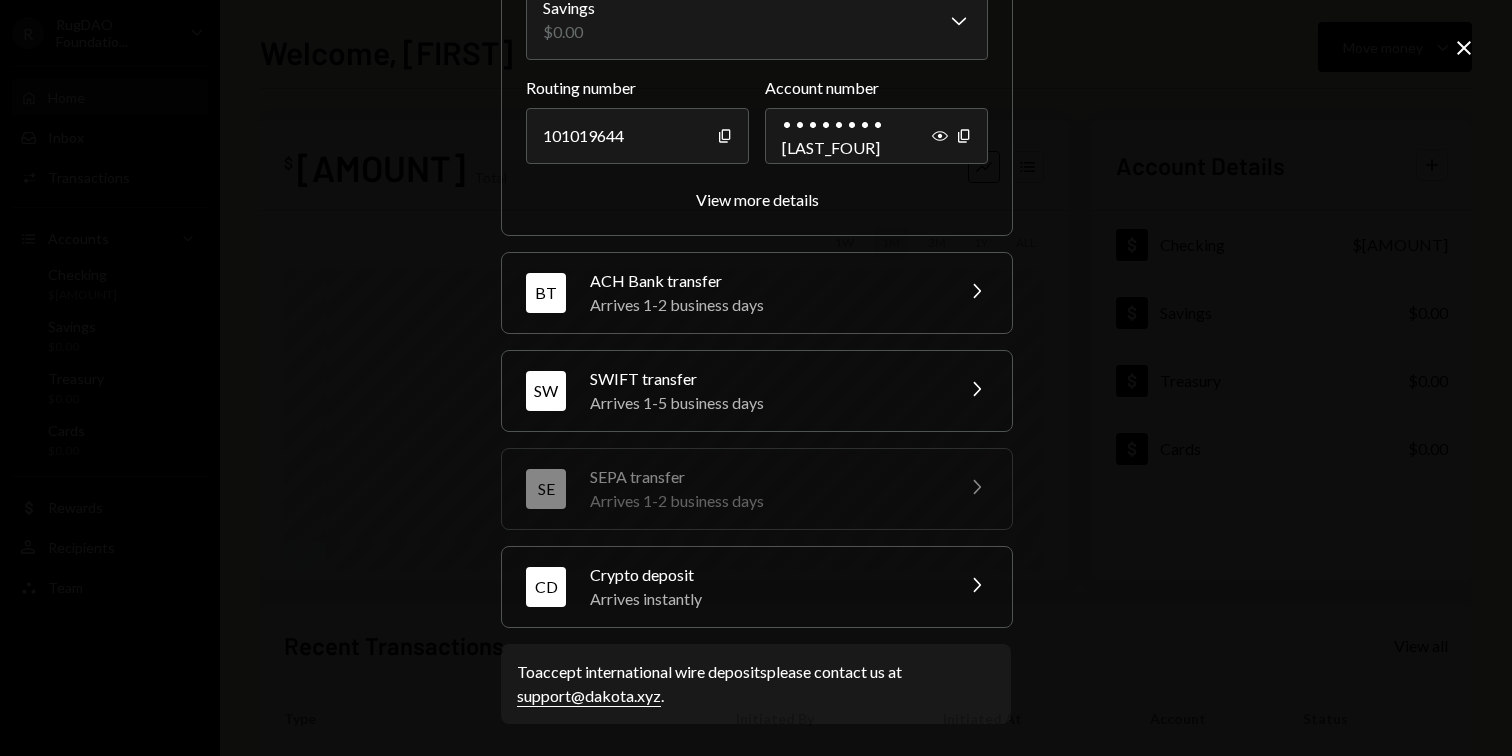 click on "Crypto deposit" at bounding box center (765, 575) 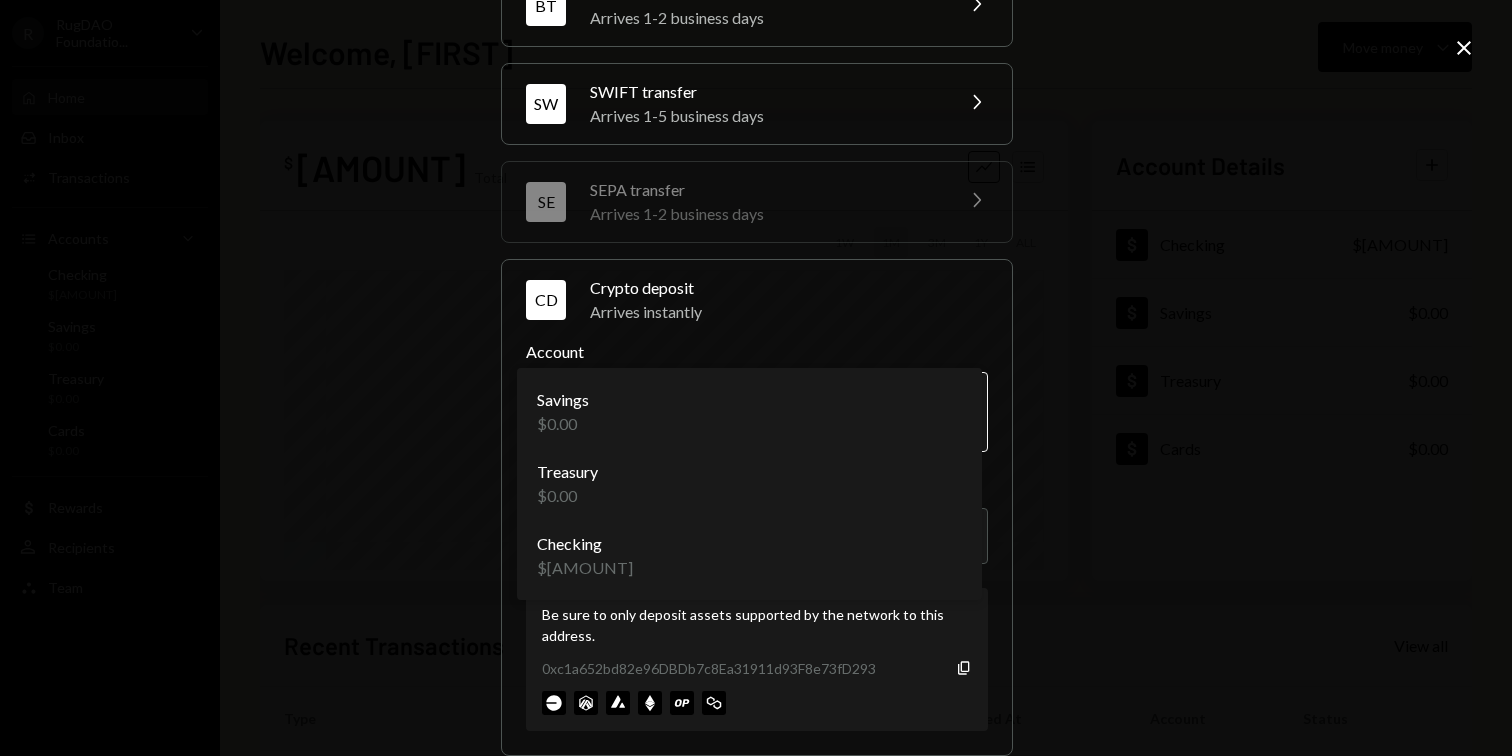 click on "R RugDAO Foundatio... Caret Down Home Home Inbox Inbox Activities Transactions Accounts Accounts Caret Down Checking $136.26 Savings $0.00 Treasury $0.00 Cards $0.00 Dollar Rewards User Recipients Team Team Welcome, Eve Move money Caret Down $ 136.26 Total Graph Accounts 1W 1M 3M 1Y ALL Account Details Plus Dollar Checking $136.26 Dollar Savings $0.00 Dollar Treasury $0.00 Dollar Cards $0.00 Recent Transactions View all Type Initiated By Initiated At Account Status Deposit 100  USDC 0xdF86...aB2383 Copy 08/07/25 10:53 PM Checking Completed Bank Payment $119,939.60 Eve Ziliani 07/29/25 3:52 PM Checking Completed Billing Drawdown Withdrawal 45  USDC Dakota System 07/29/25 3:49 PM Checking Completed Deposit 119,900  USDC 0xdF86...aB2383 Copy 07/29/25 3:45 PM Checking Completed Deposit 100  USDC 0xdF86...aB2383 Copy 07/29/25 3:40 PM Checking Completed Deposit funds to your account WT Wire transfer Arrives 1-2 business days Chevron Right BT ACH Bank transfer Arrives 1-2 business days Chevron Right SW Chevron Right" at bounding box center (756, 378) 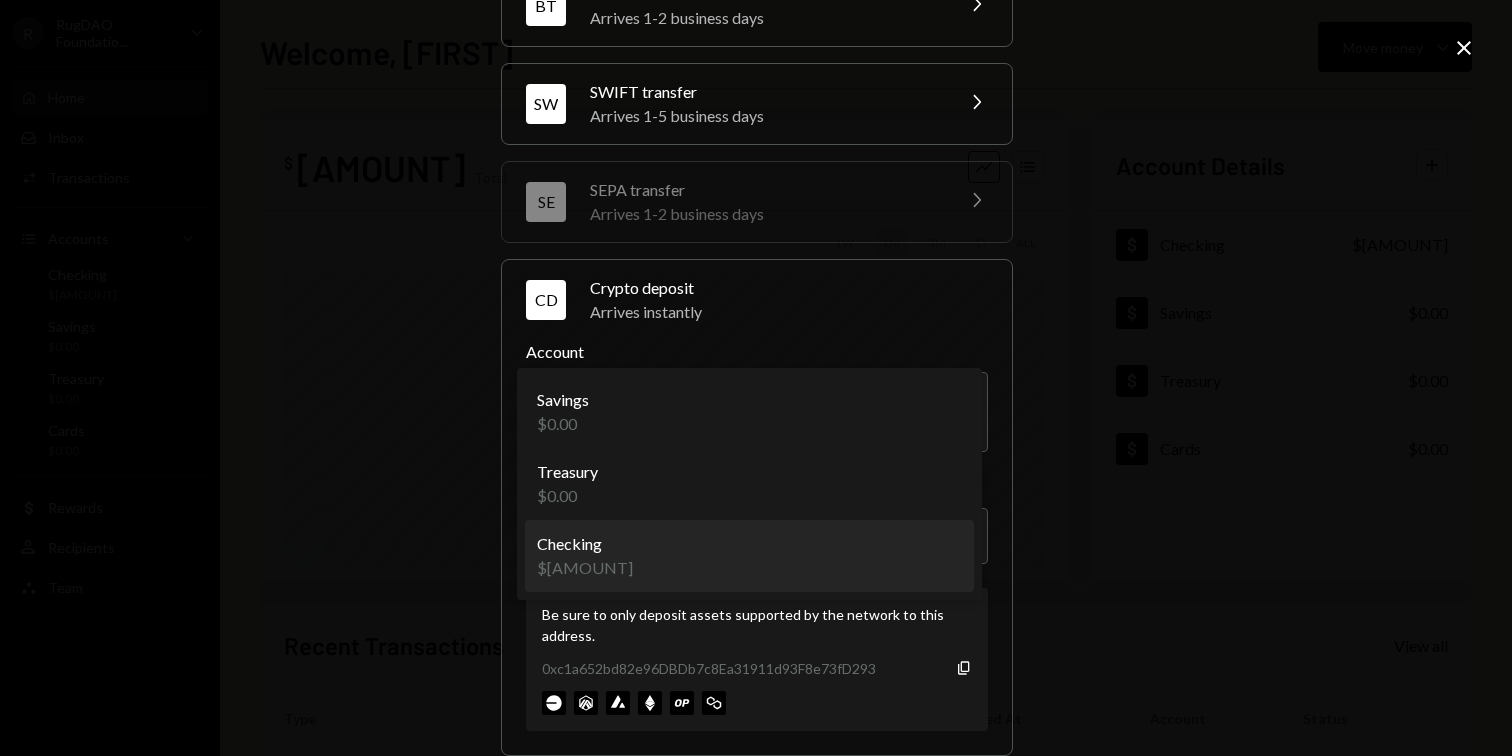 select on "**********" 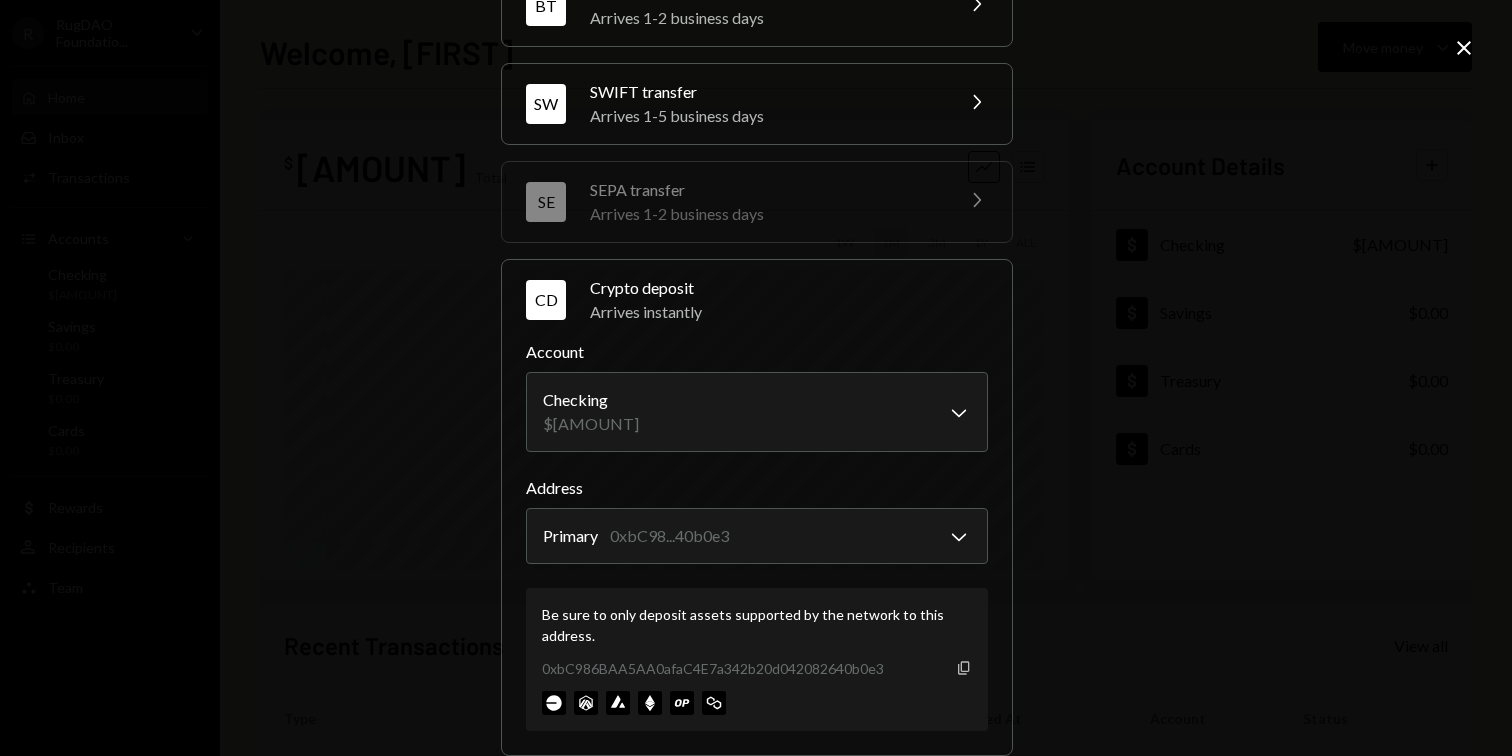 click on "Copy" 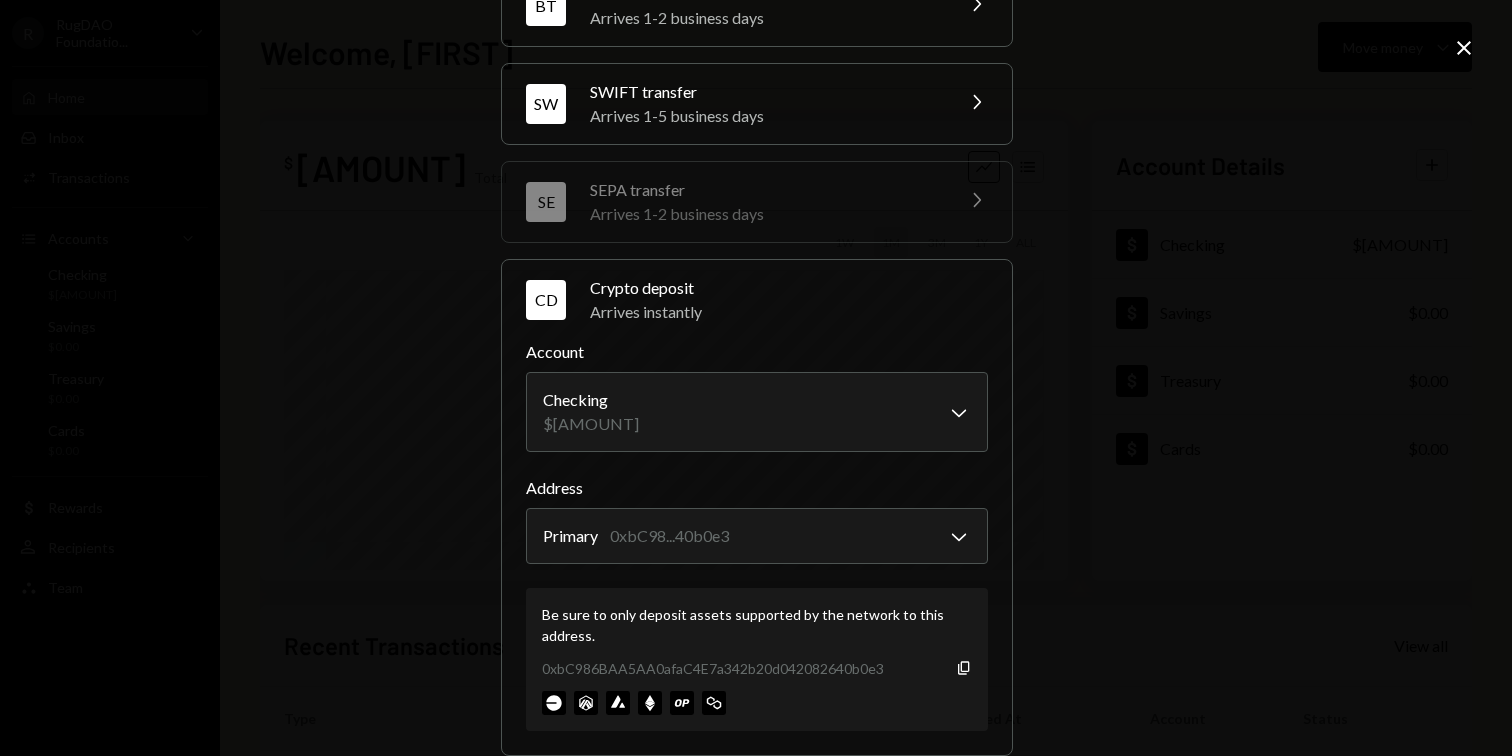 click on "Close" 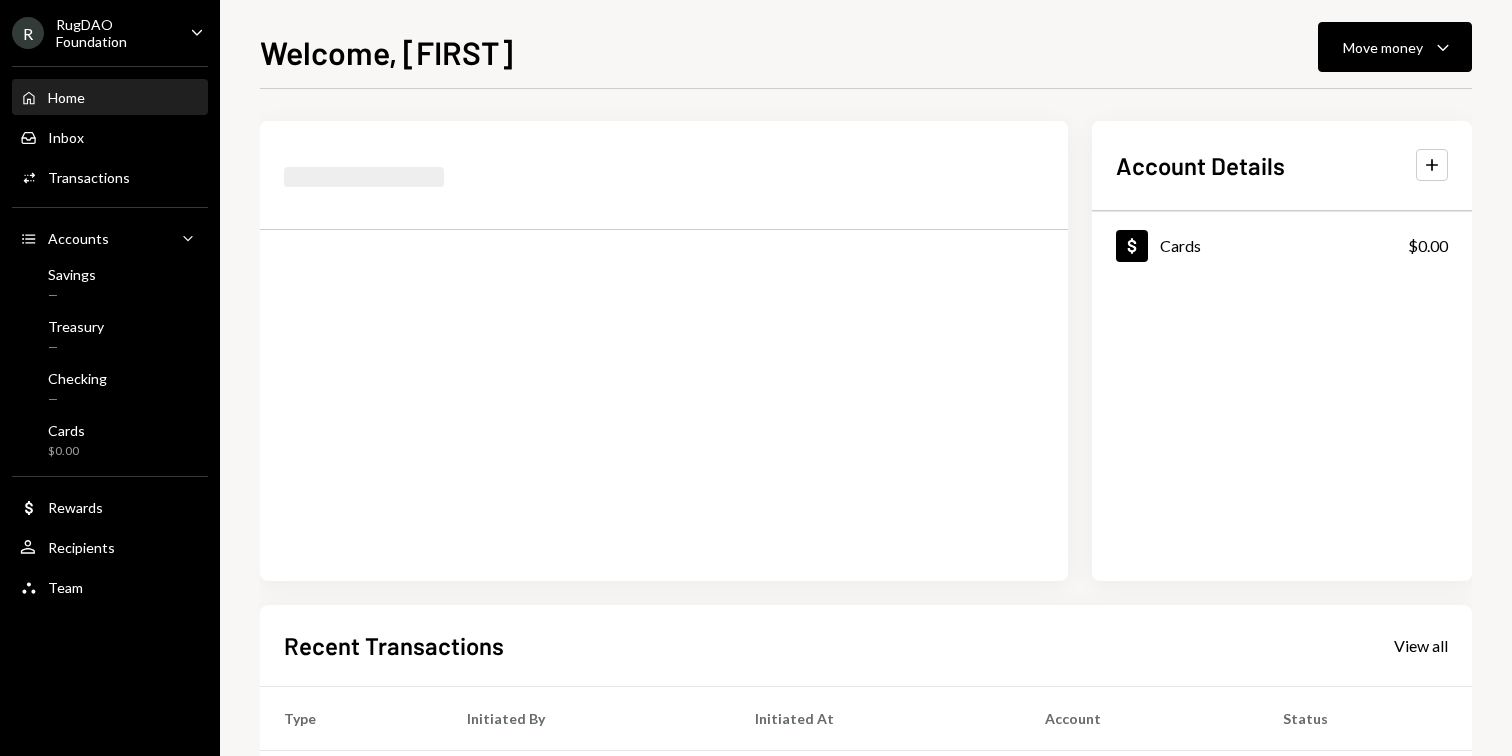 scroll, scrollTop: 0, scrollLeft: 0, axis: both 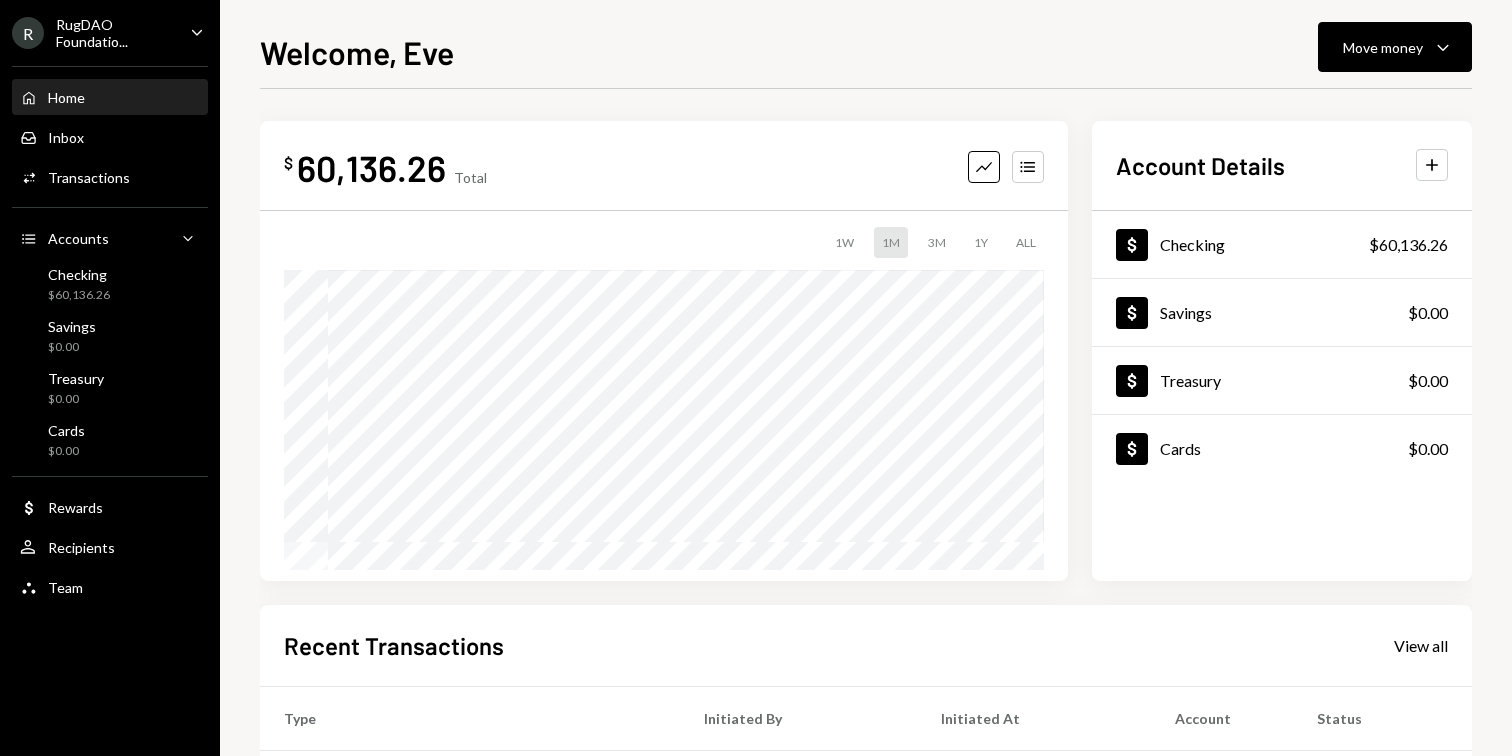 click on "Welcome, Eve Move money Caret Down $ 60,136.26 Total Graph Accounts 1W 1M 3M 1Y ALL Account Details Plus Dollar Checking $60,136.26 Dollar Savings $0.00 Dollar Treasury $0.00 Dollar Cards $0.00 Recent Transactions View all Type Initiated By Initiated At Account Status Deposit 60,000  USDC 0xdF86...aB2383 Copy 08/07/25 10:58 PM Checking Completed Deposit 100  USDC 0xdF86...aB2383 Copy 08/07/25 10:53 PM Checking Completed Bank Payment $119,939.60 Eve Ziliani 07/29/25 3:52 PM Checking Completed Billing Drawdown Withdrawal 45  USDC Dakota System 07/29/25 3:49 PM Checking Completed Deposit 119,900  USDC 0xdF86...aB2383 Copy 07/29/25 3:45 PM Checking Completed" at bounding box center (866, 378) 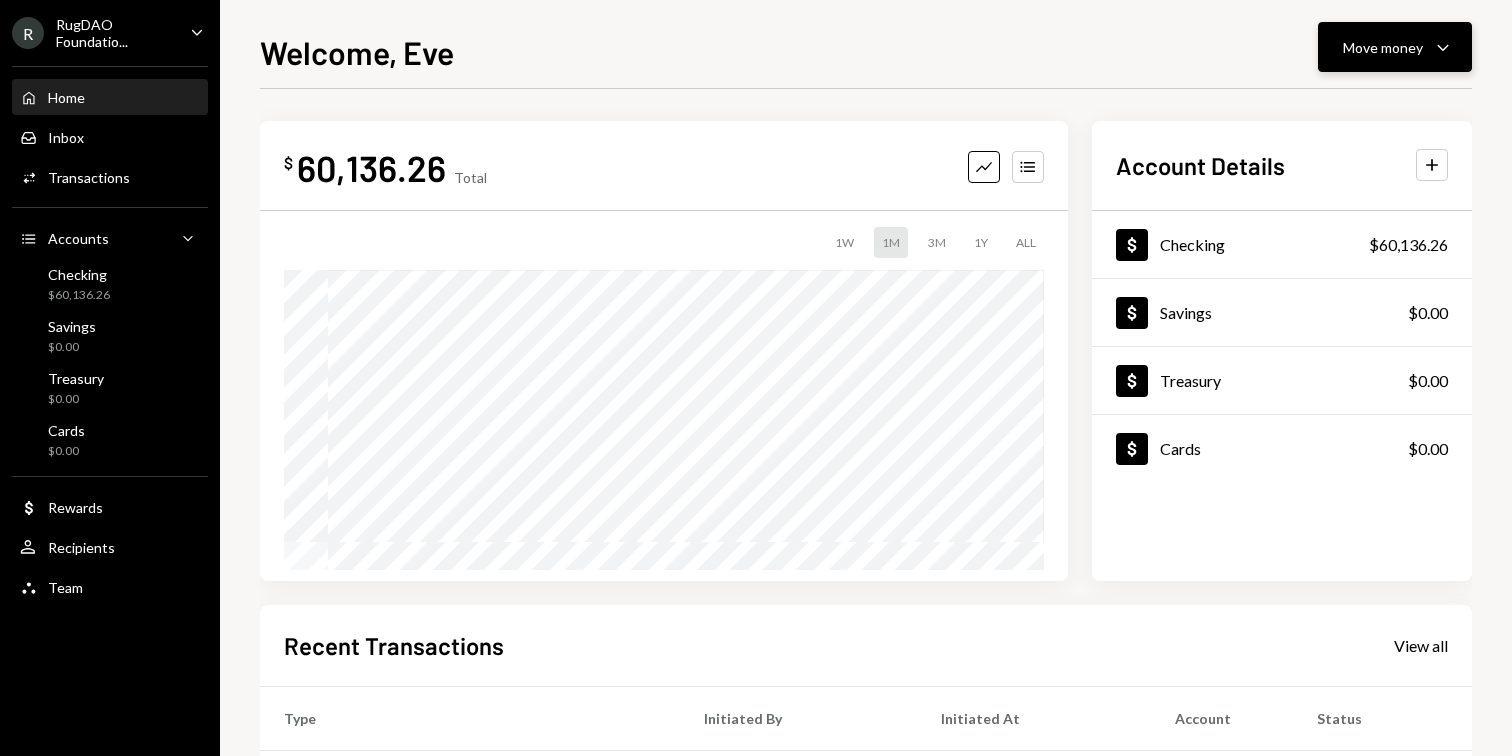 click on "Move money" at bounding box center (1383, 47) 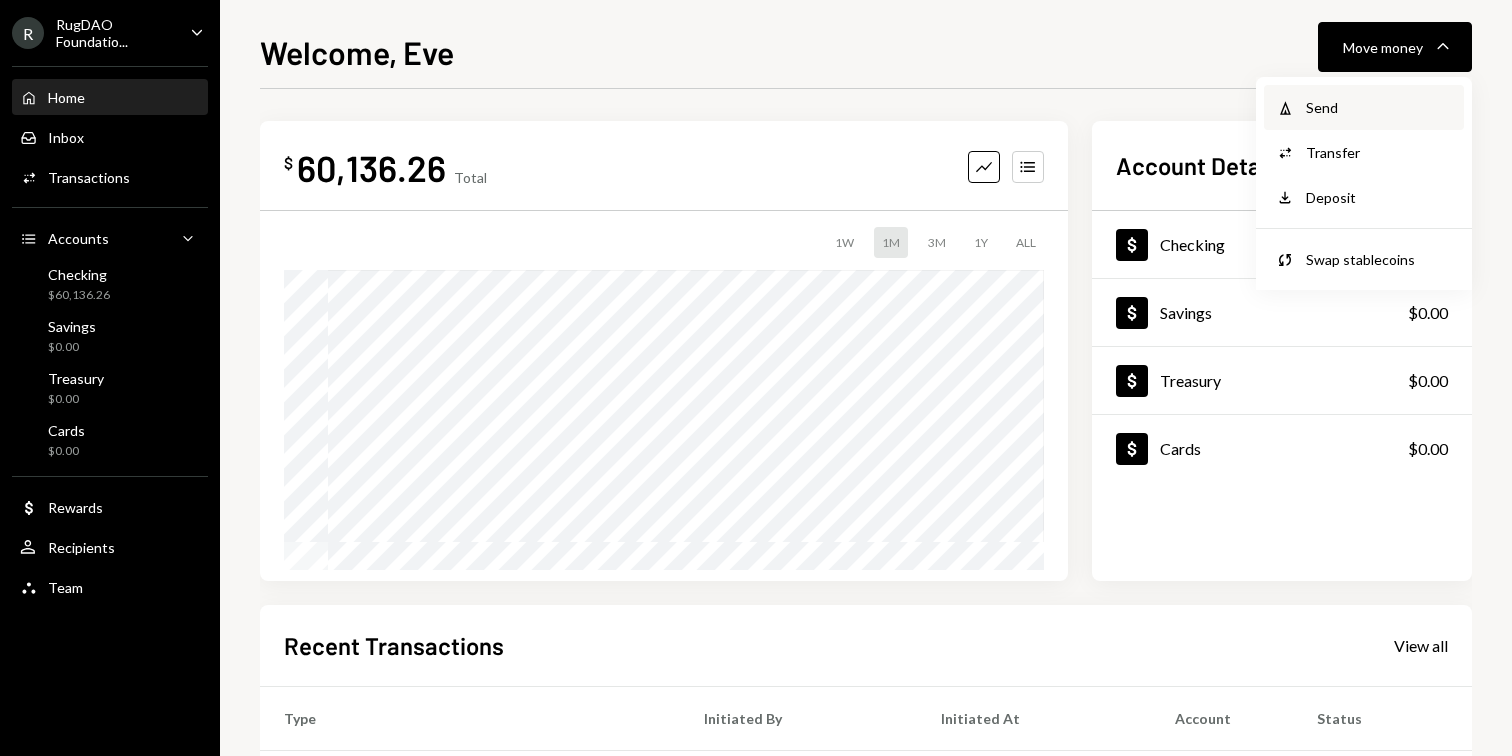 click on "Withdraw Send" at bounding box center [1364, 107] 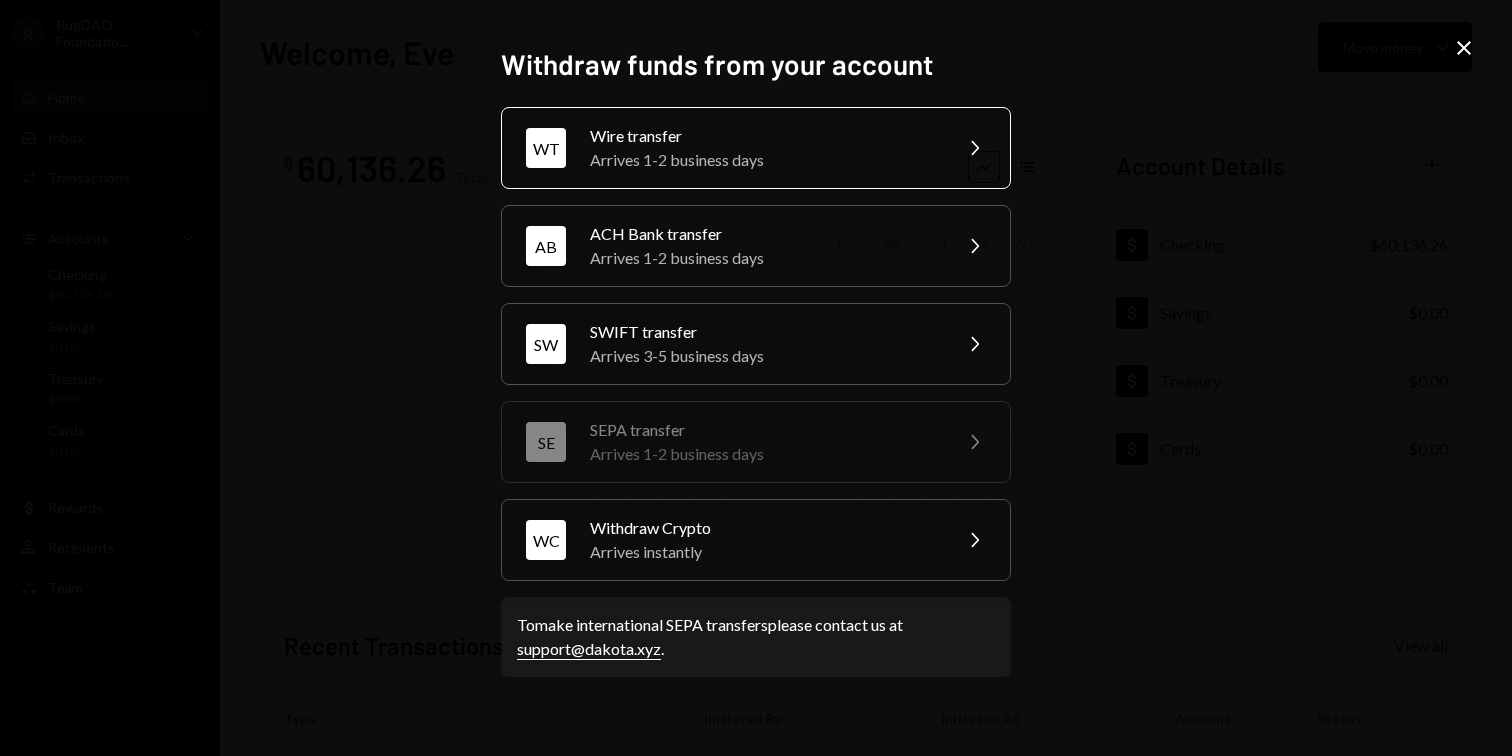 click on "Arrives 1-2 business days" at bounding box center [764, 160] 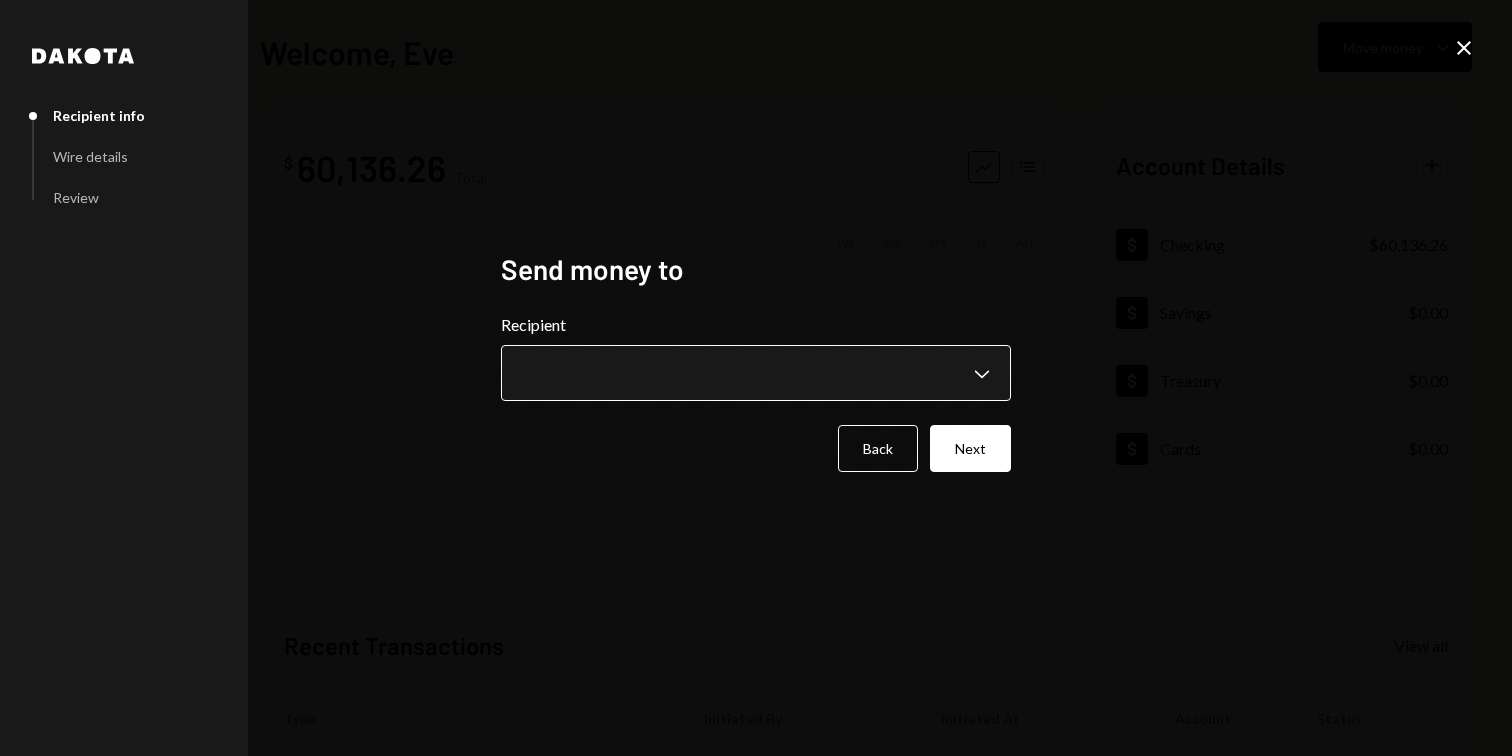 click on "**********" at bounding box center [756, 378] 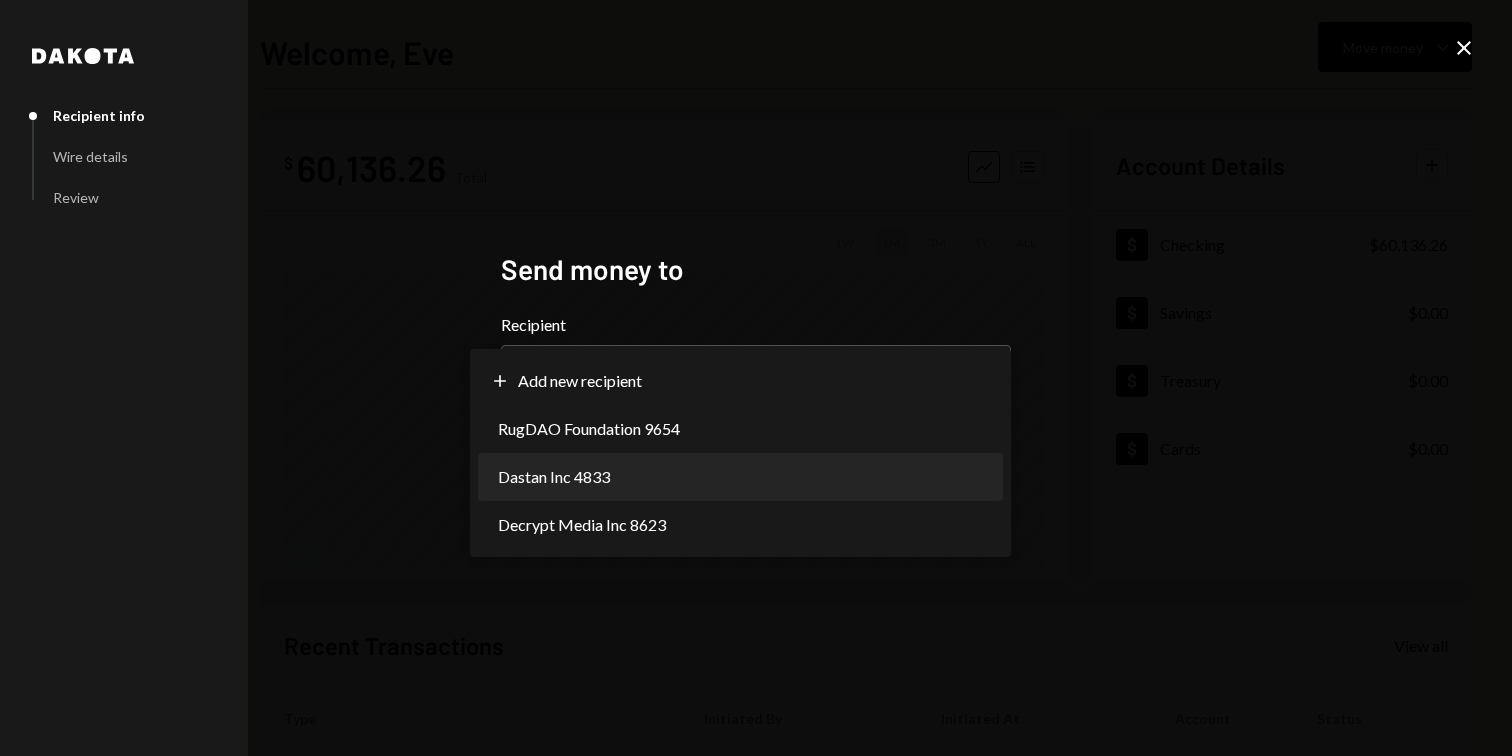 select on "**********" 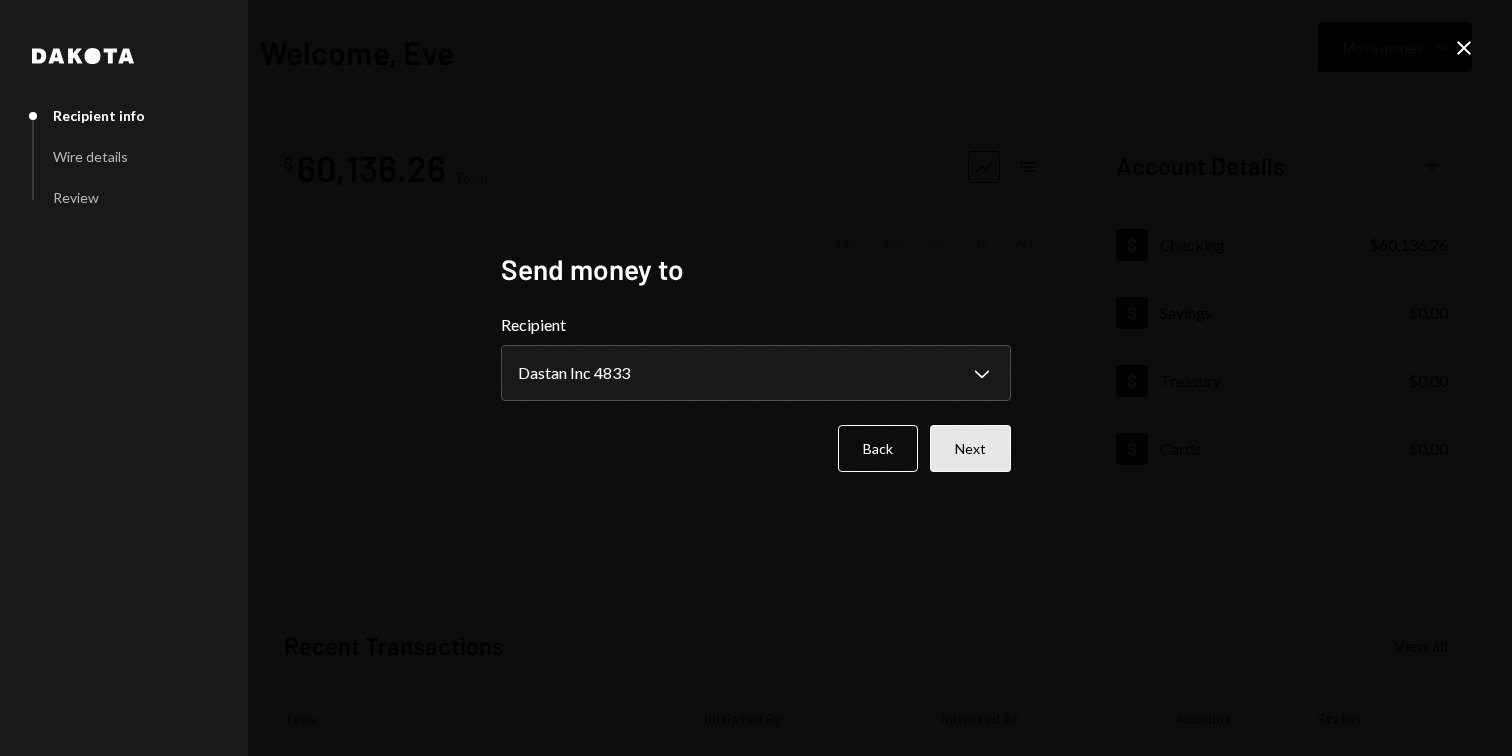 click on "Next" at bounding box center (970, 448) 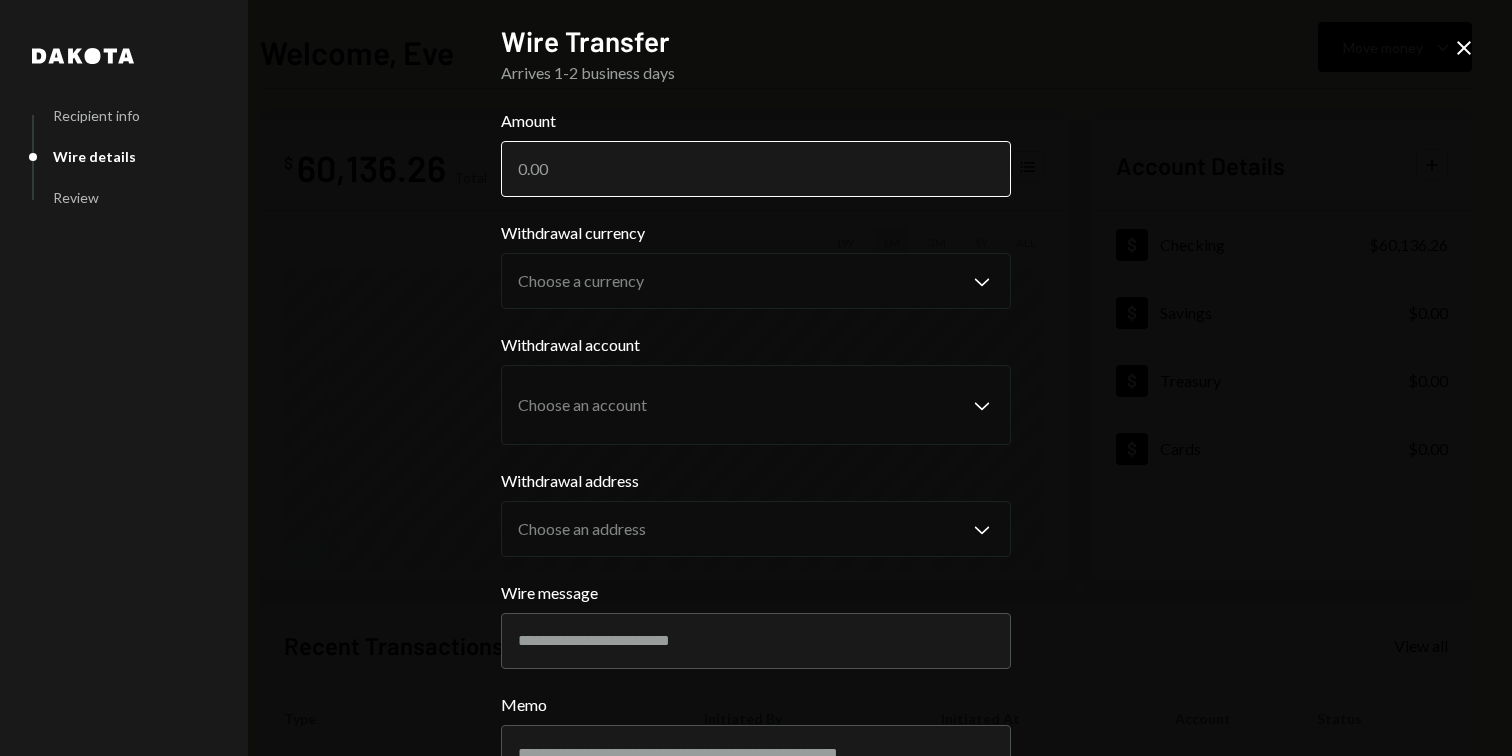 click on "Amount" at bounding box center (756, 169) 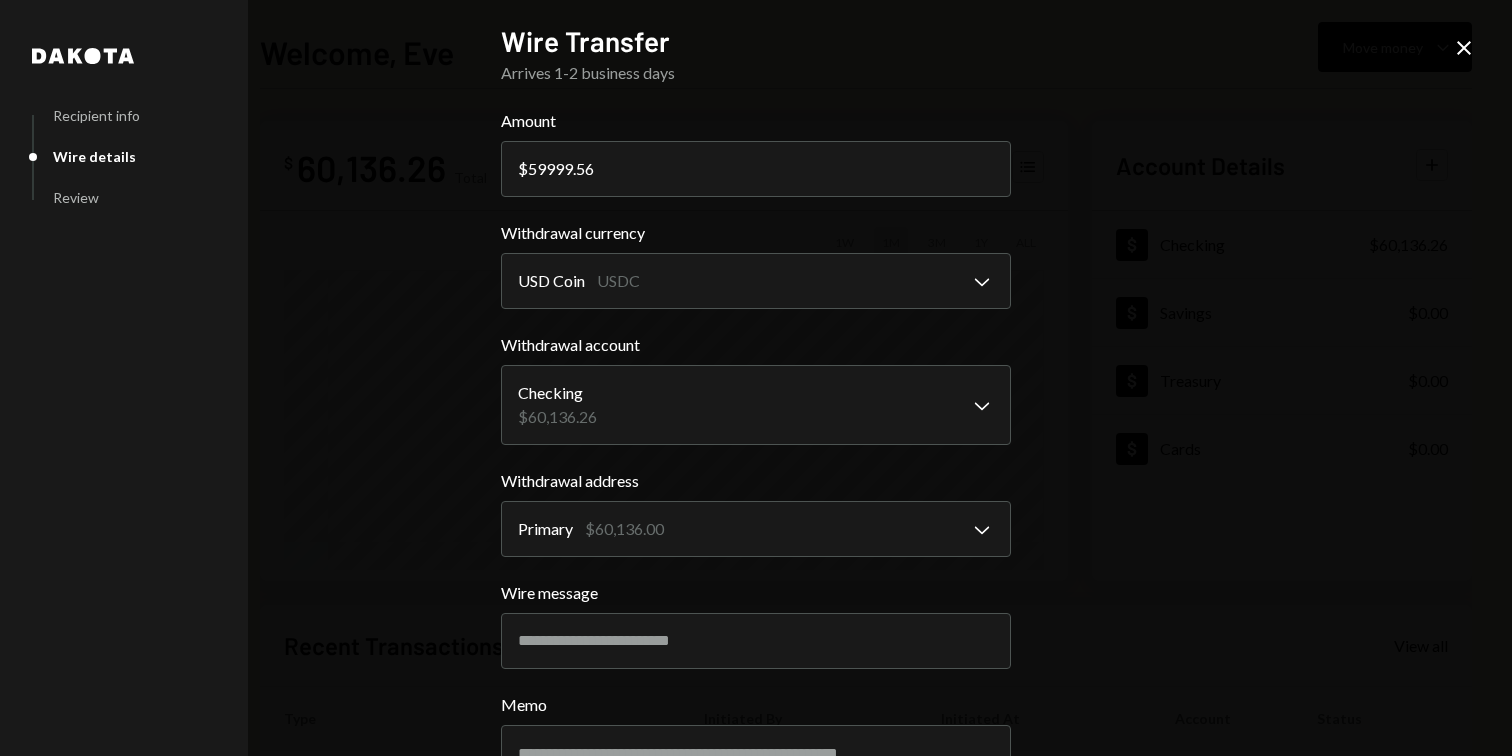 scroll, scrollTop: 151, scrollLeft: 0, axis: vertical 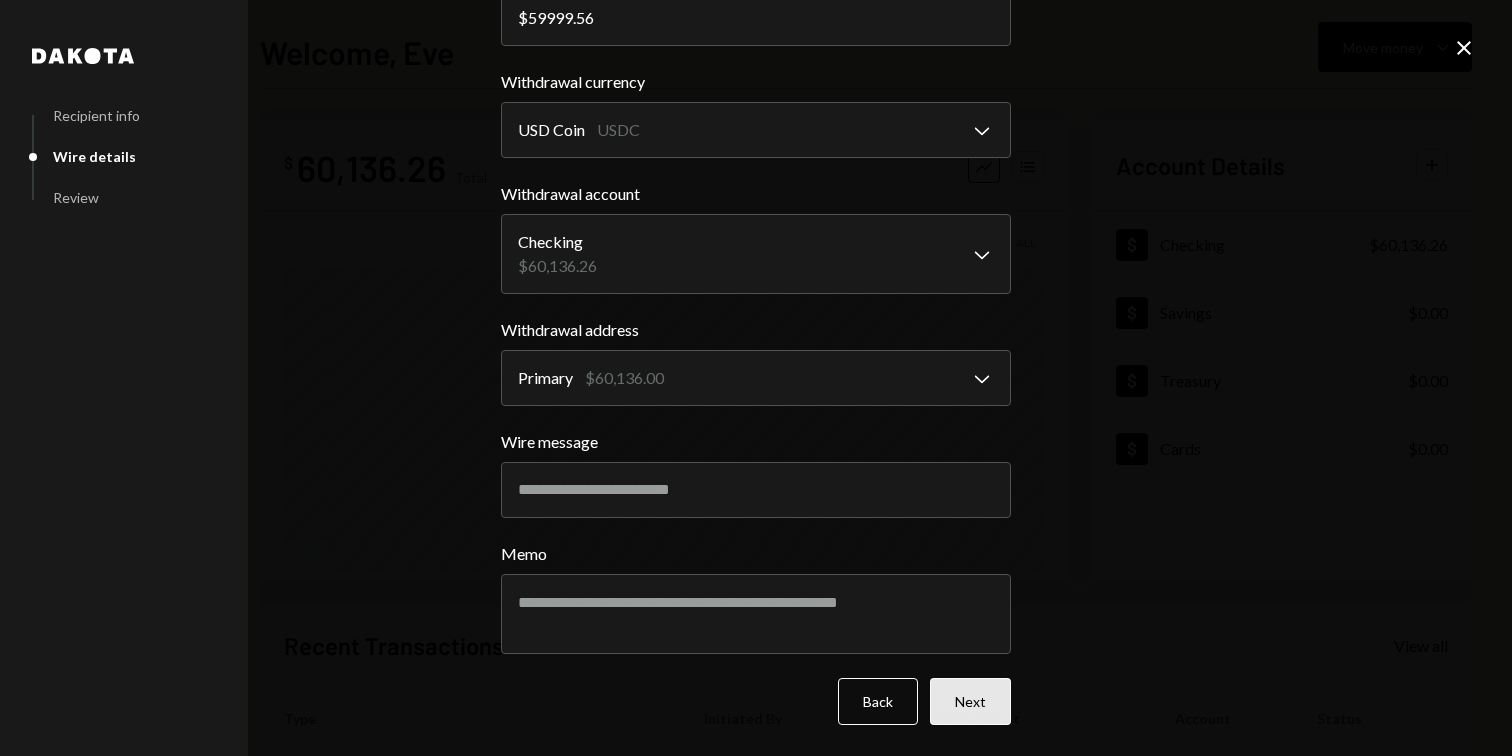 type on "59999.56" 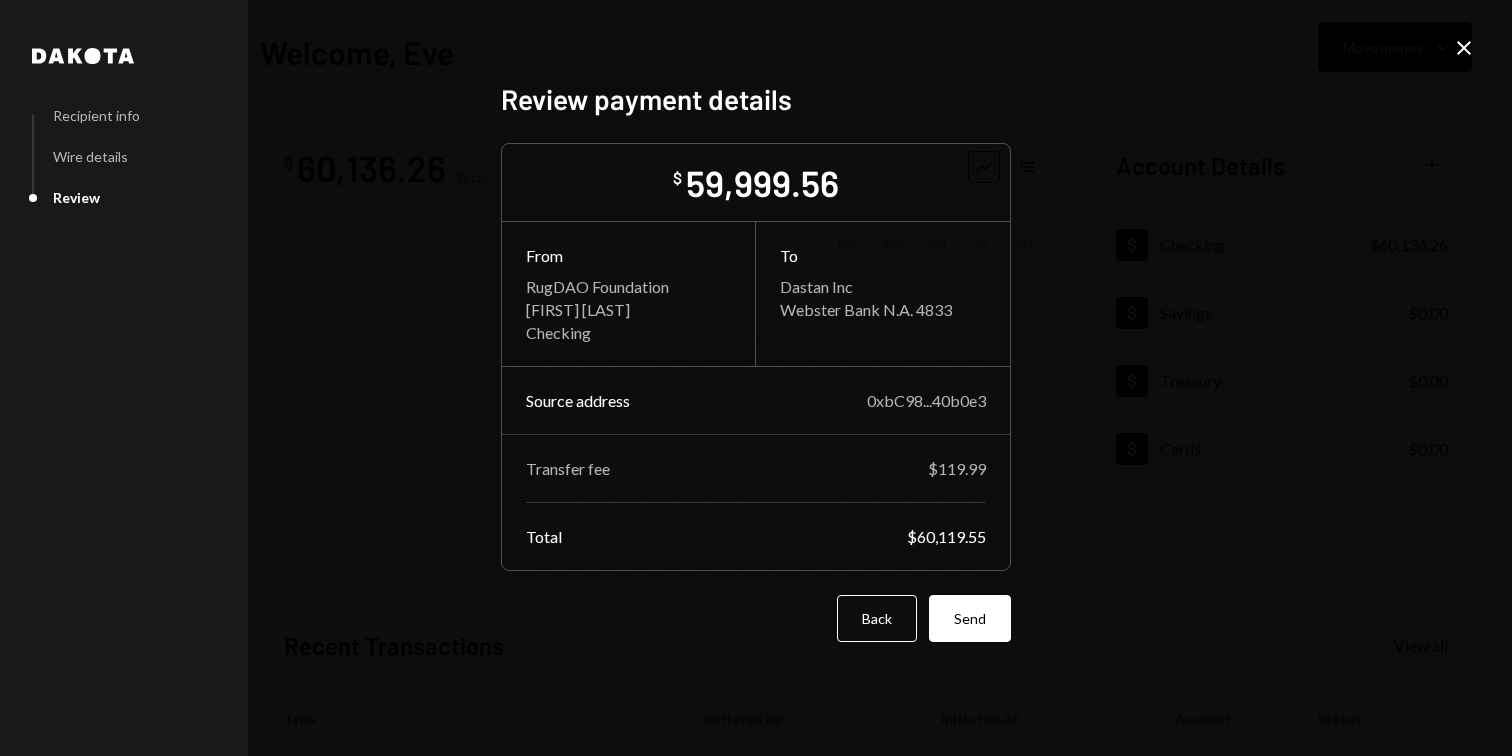 scroll, scrollTop: 0, scrollLeft: 0, axis: both 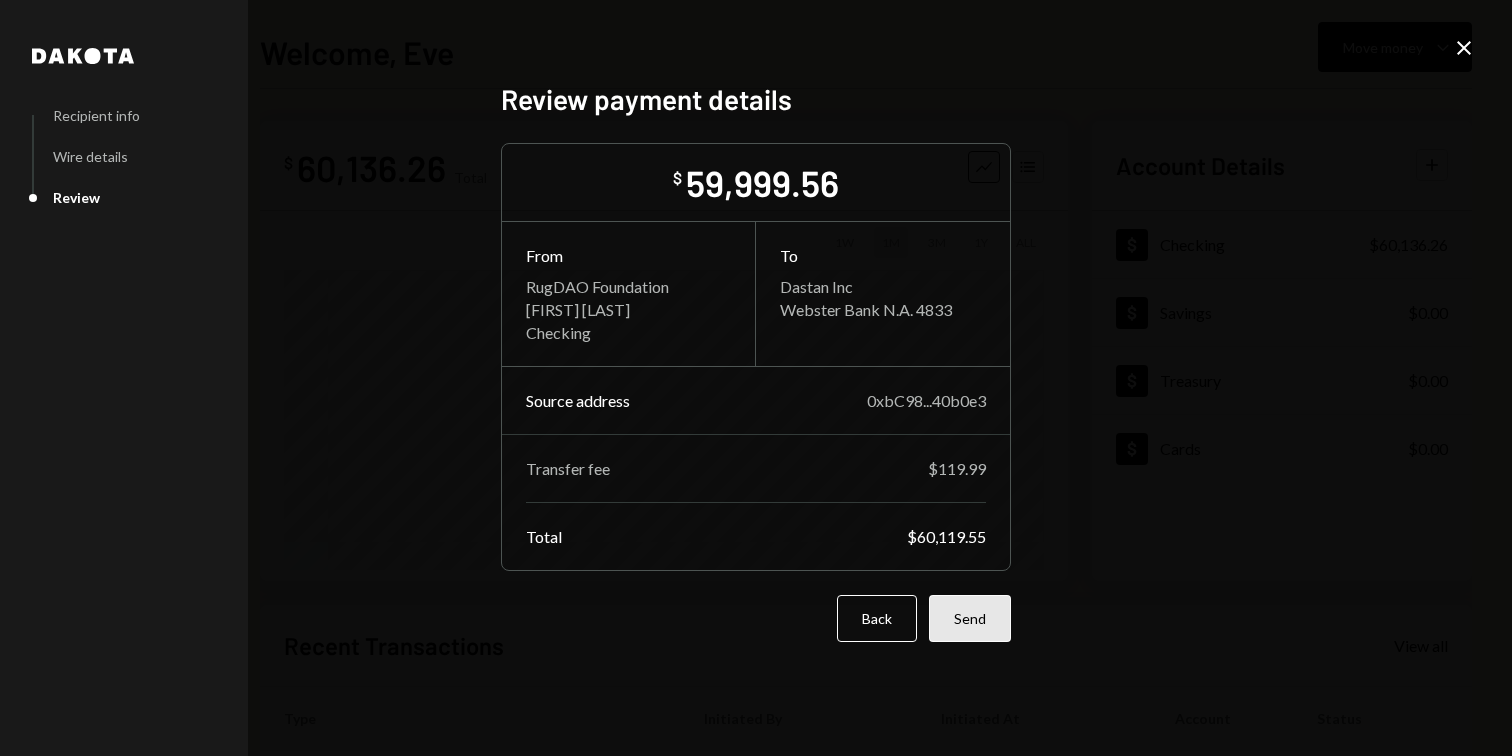 click on "Send" at bounding box center (970, 618) 